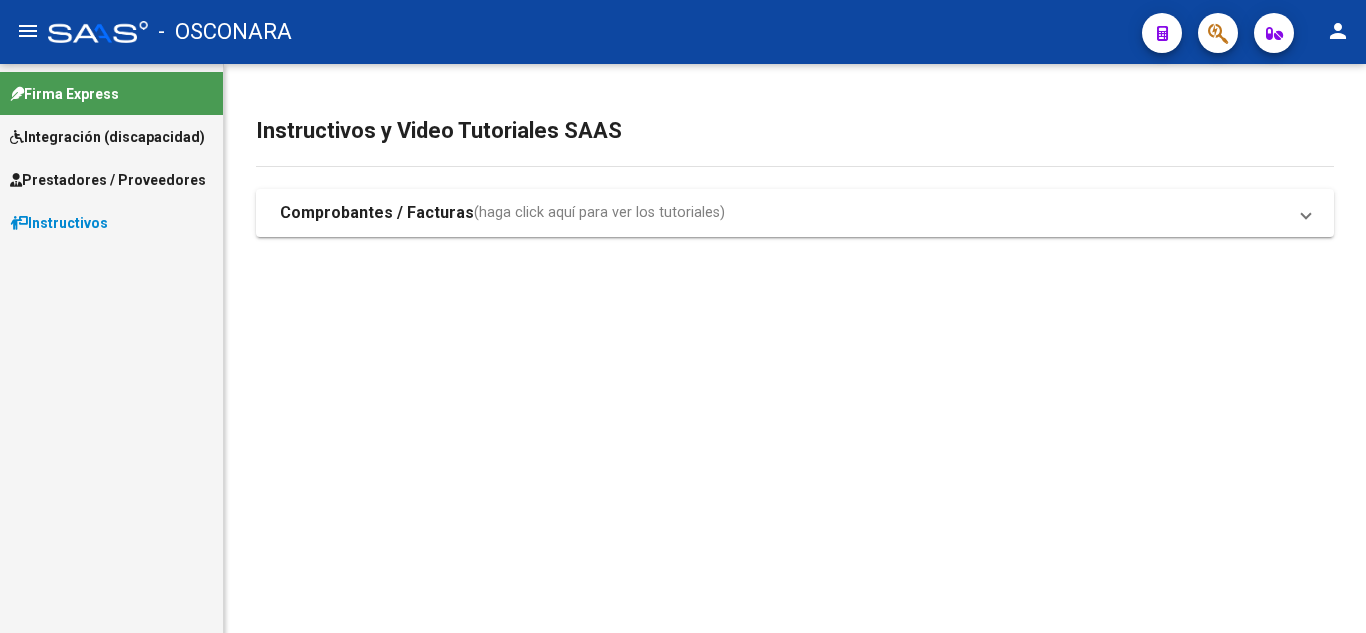 scroll, scrollTop: 0, scrollLeft: 0, axis: both 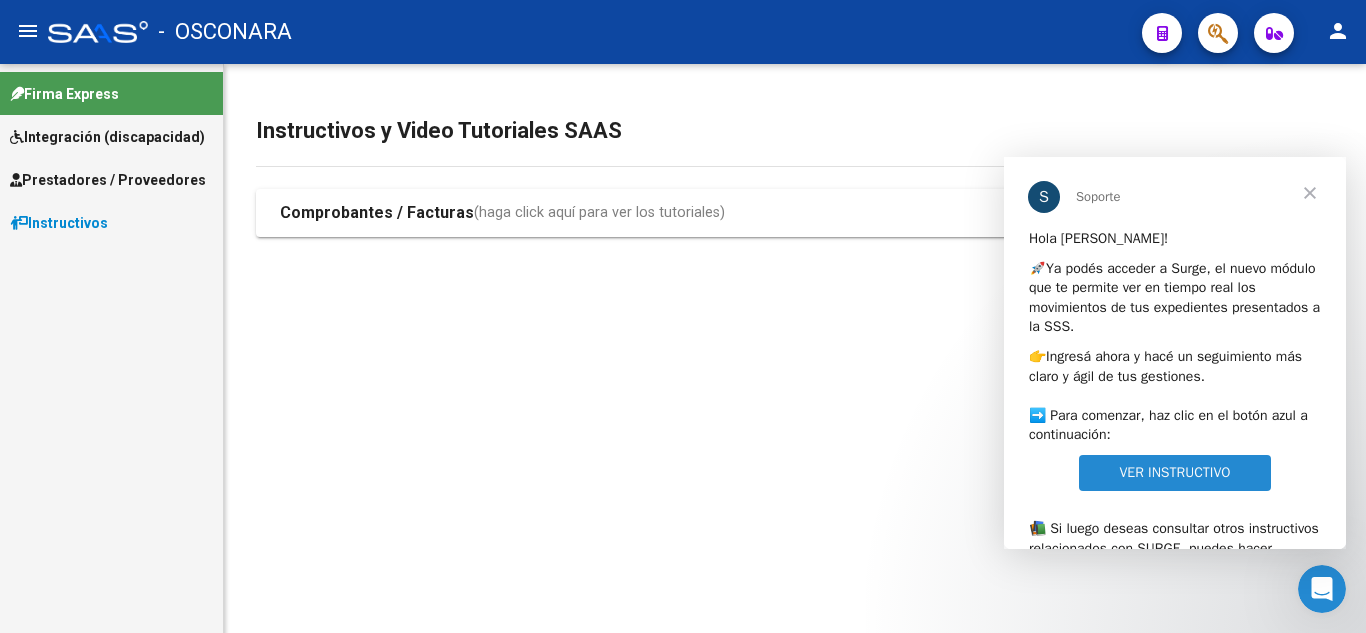 click at bounding box center (1310, 193) 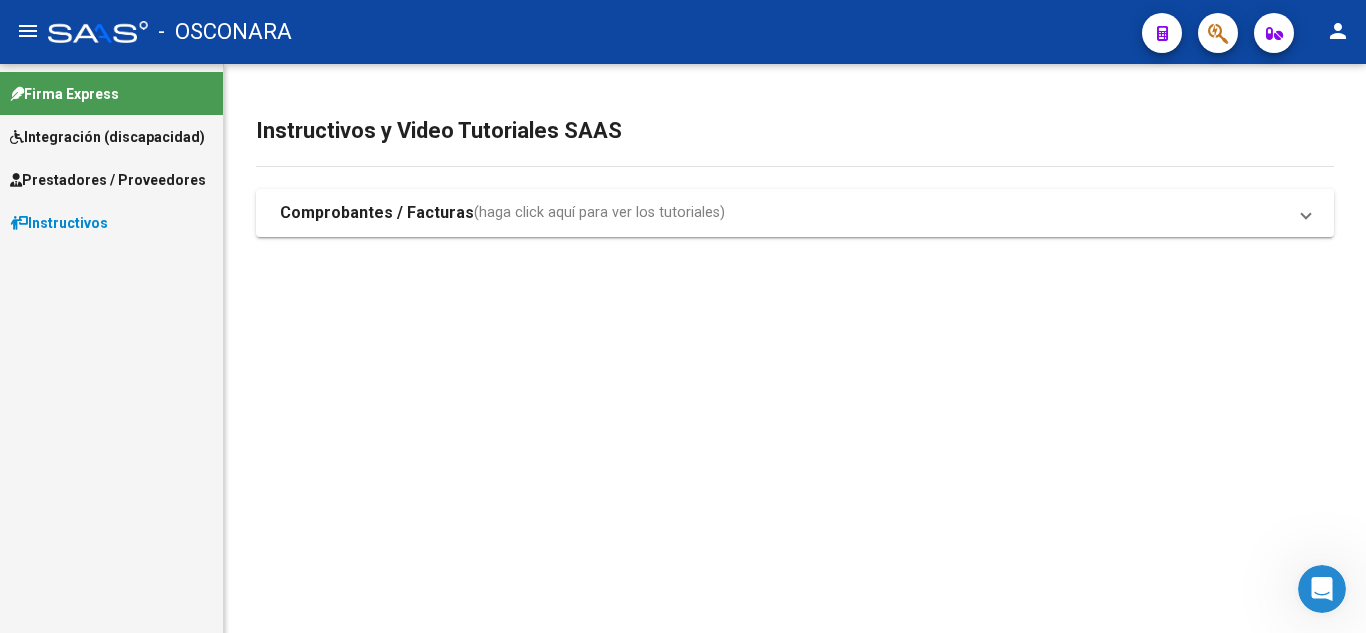 click on "Prestadores / Proveedores" at bounding box center [108, 180] 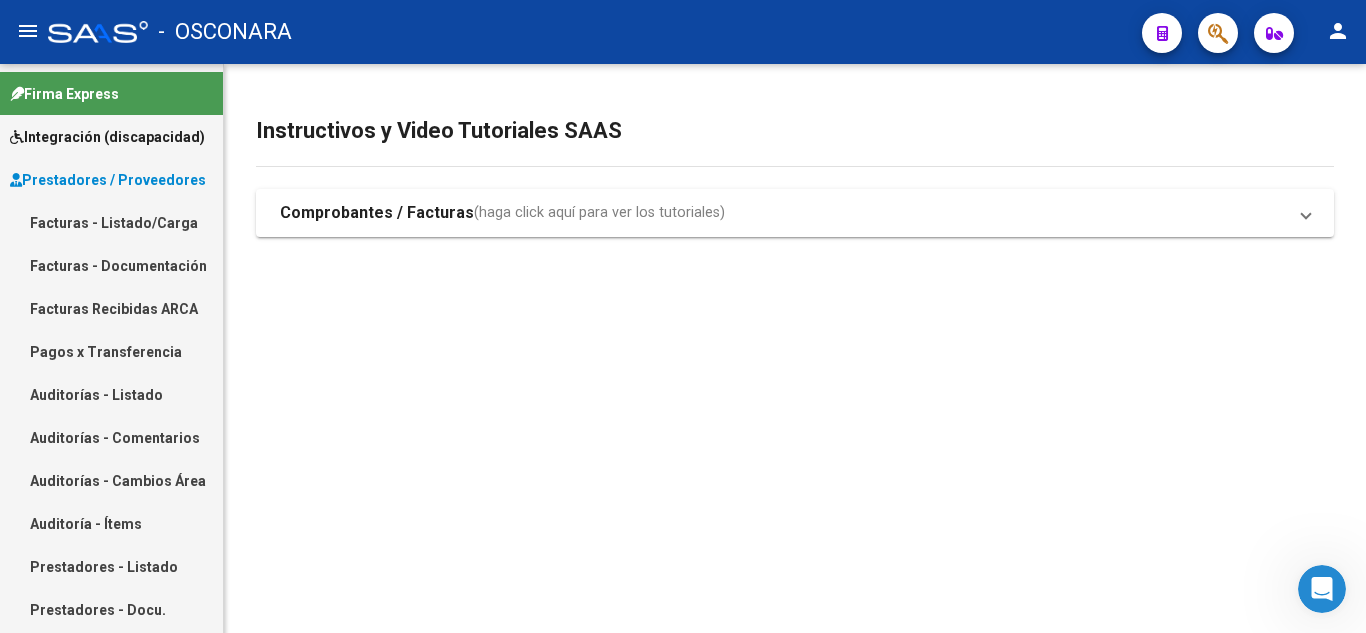 click on "Facturas - Listado/Carga" at bounding box center (111, 222) 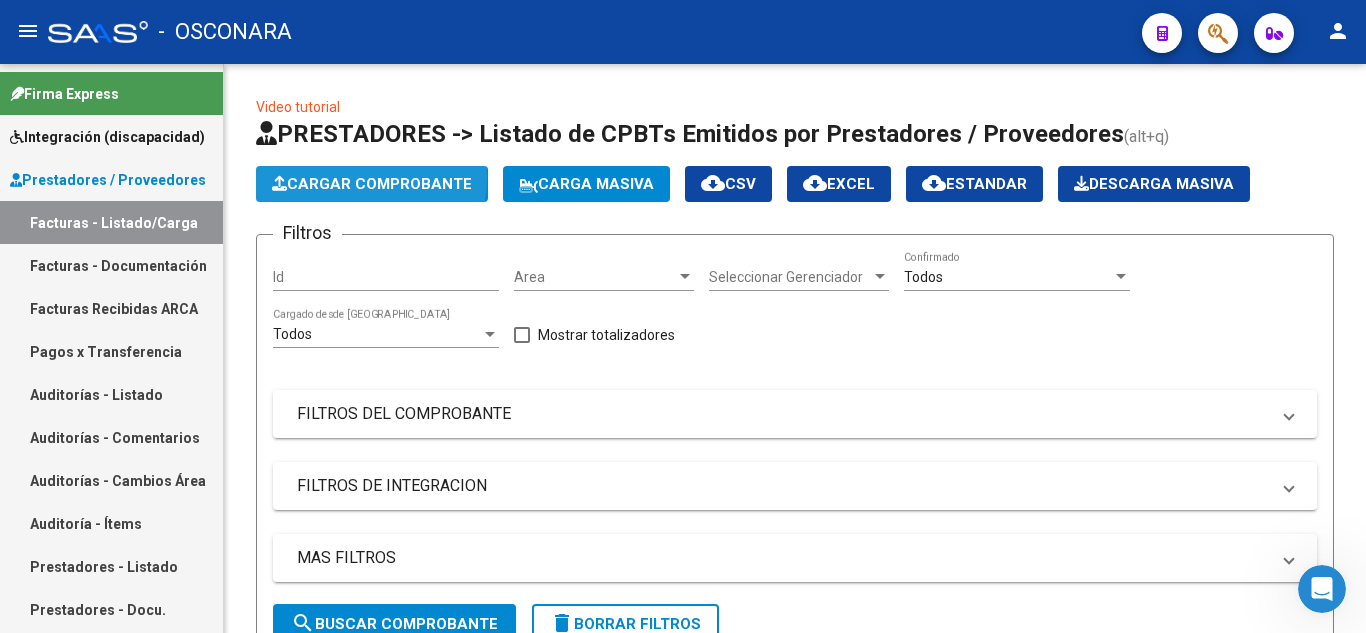 click on "Cargar Comprobante" 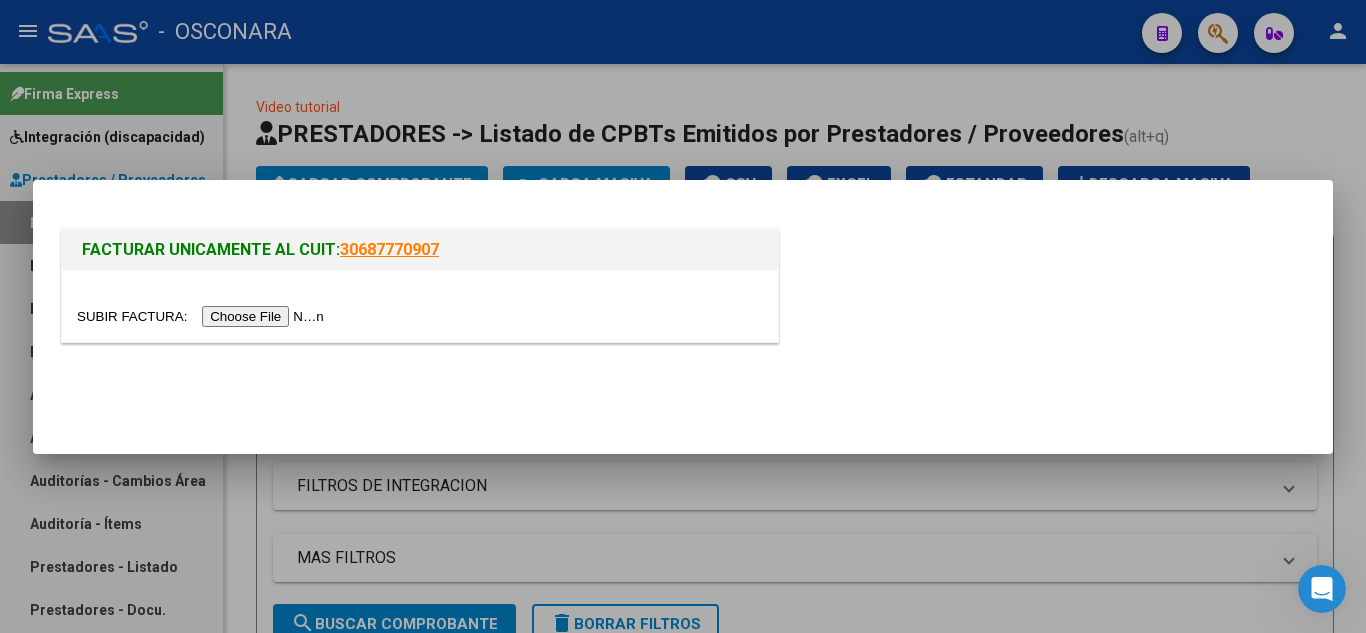 click at bounding box center [203, 316] 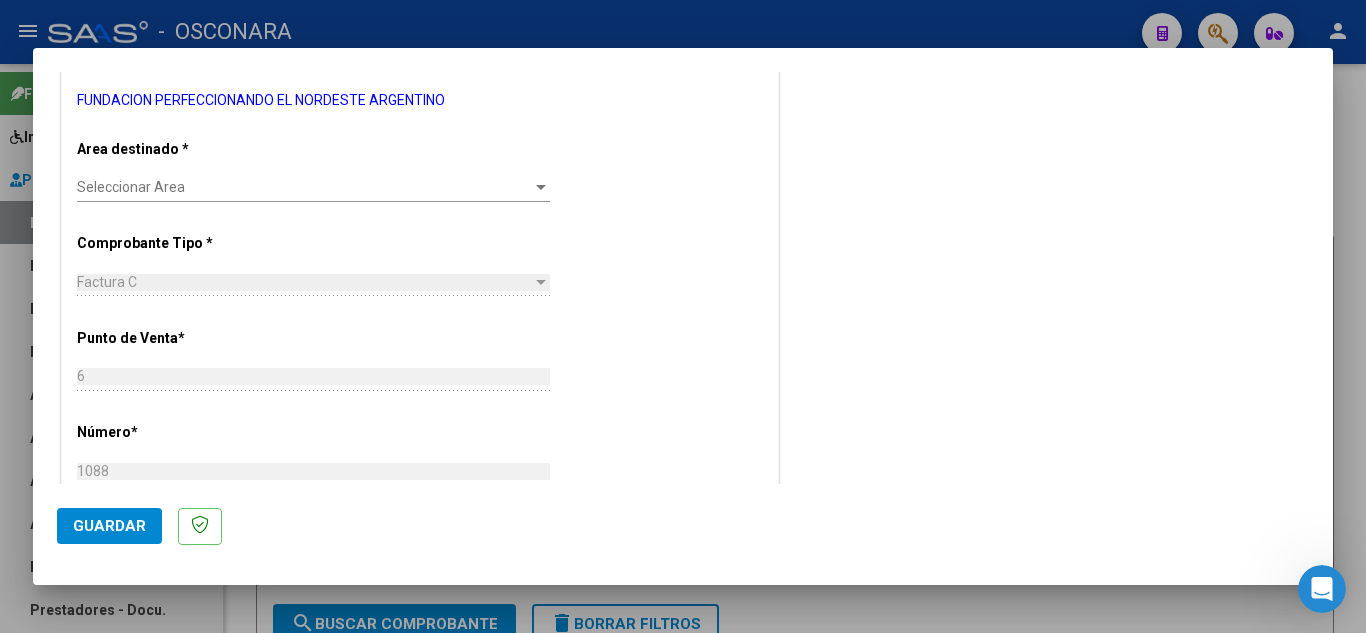 scroll, scrollTop: 356, scrollLeft: 0, axis: vertical 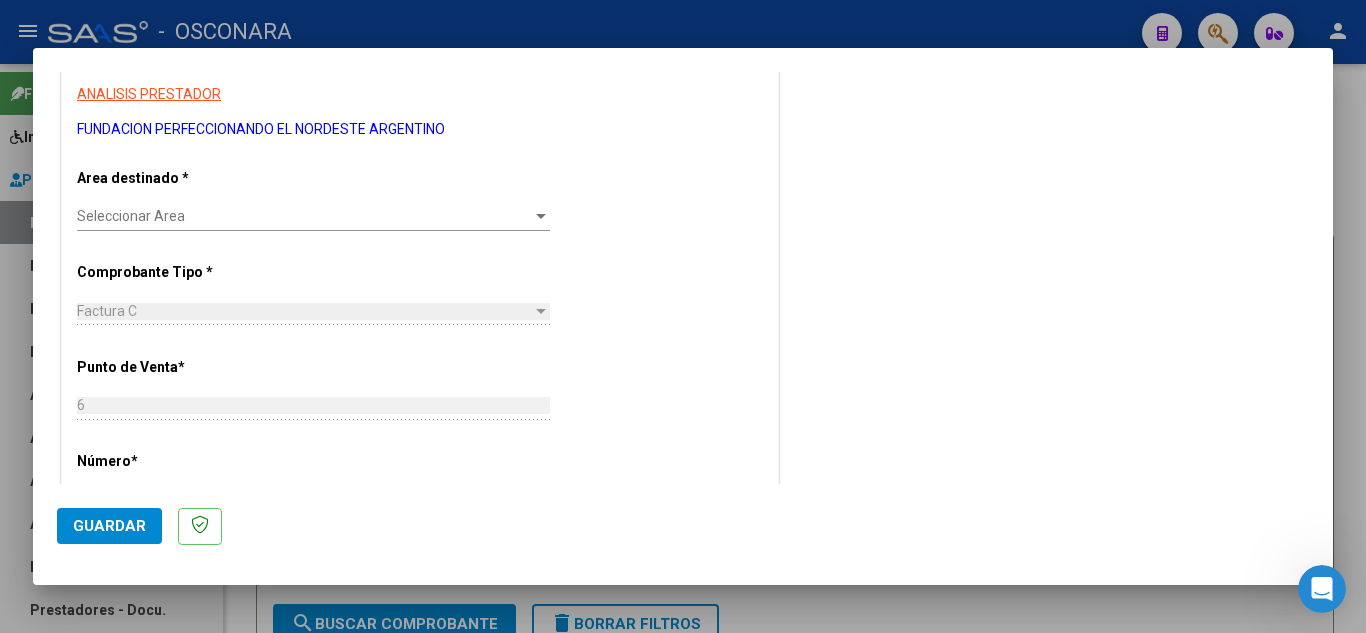 click at bounding box center (541, 216) 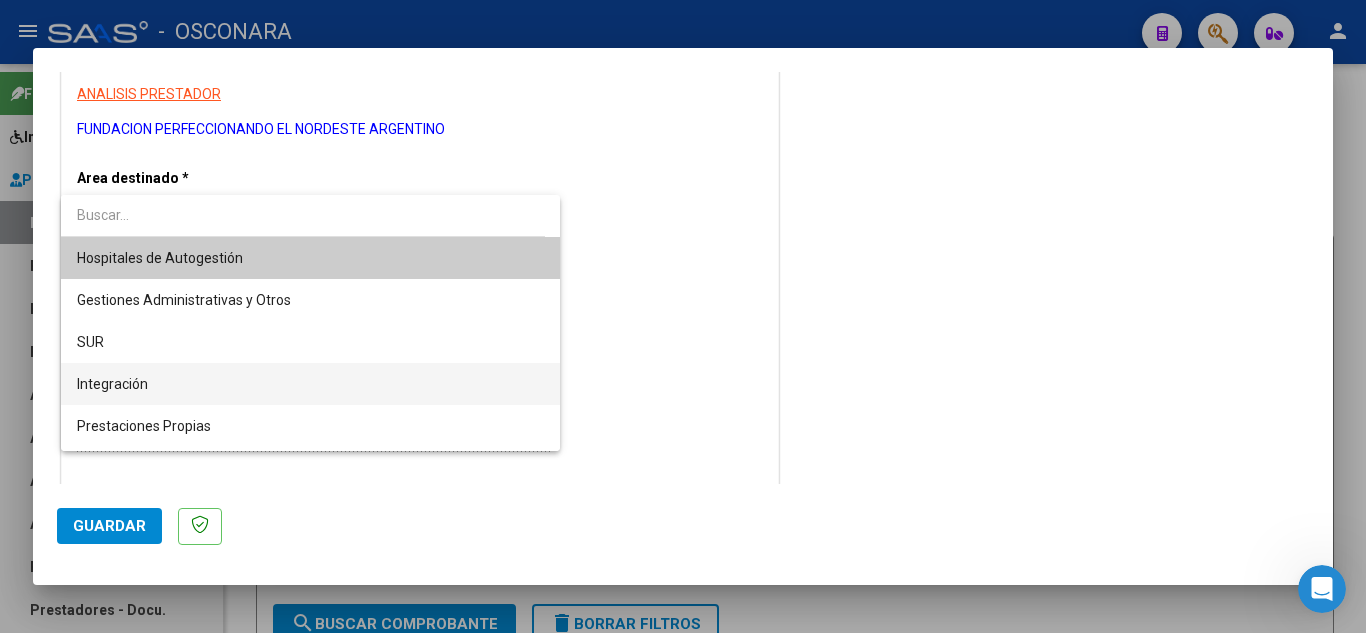 click on "Integración" at bounding box center [310, 384] 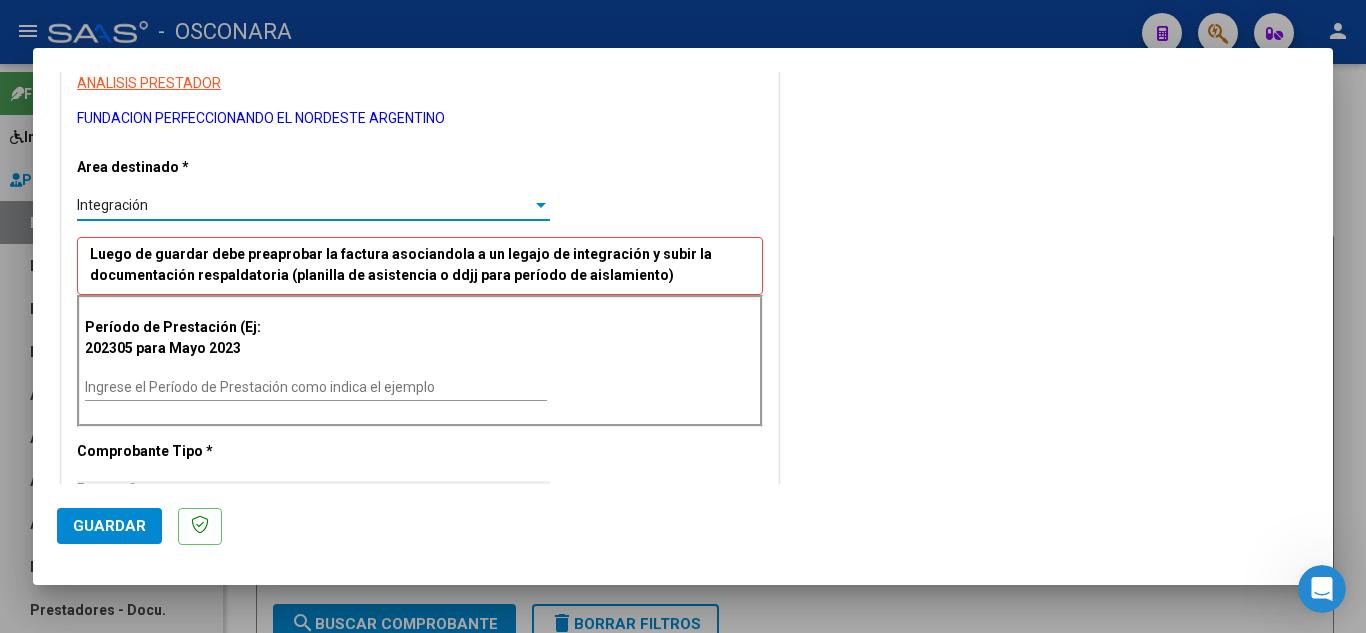 scroll, scrollTop: 546, scrollLeft: 0, axis: vertical 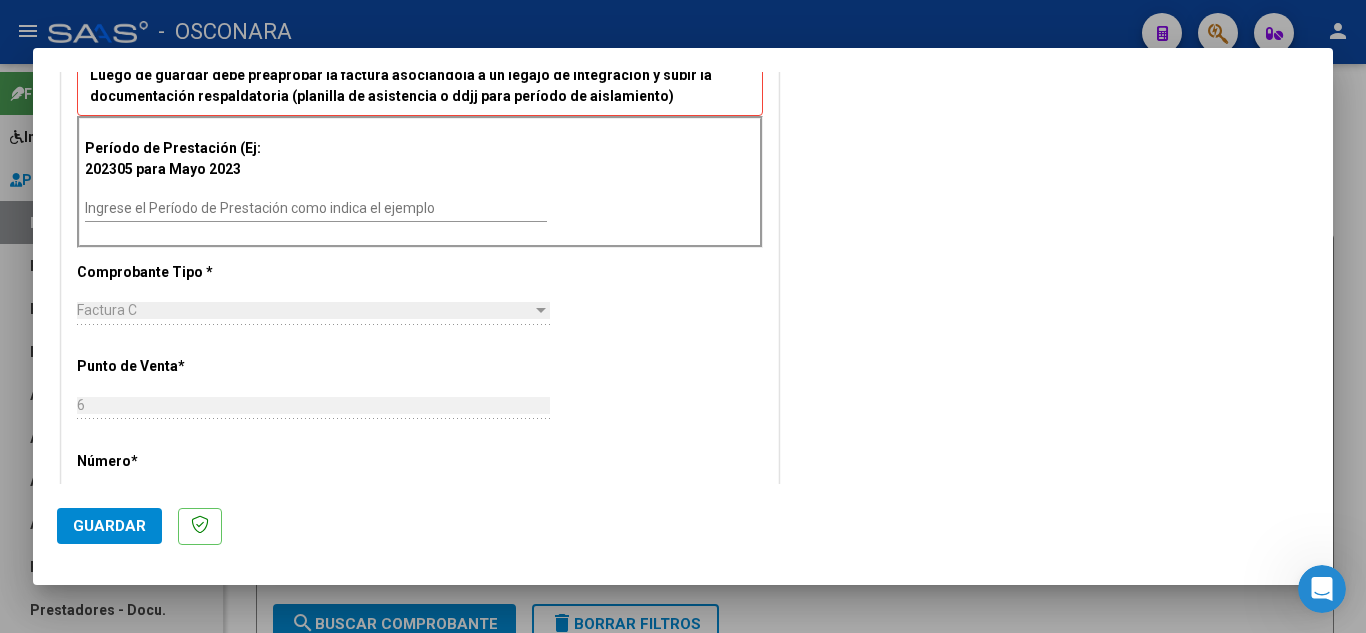 click on "Ingrese el Período de Prestación como indica el ejemplo" at bounding box center [316, 208] 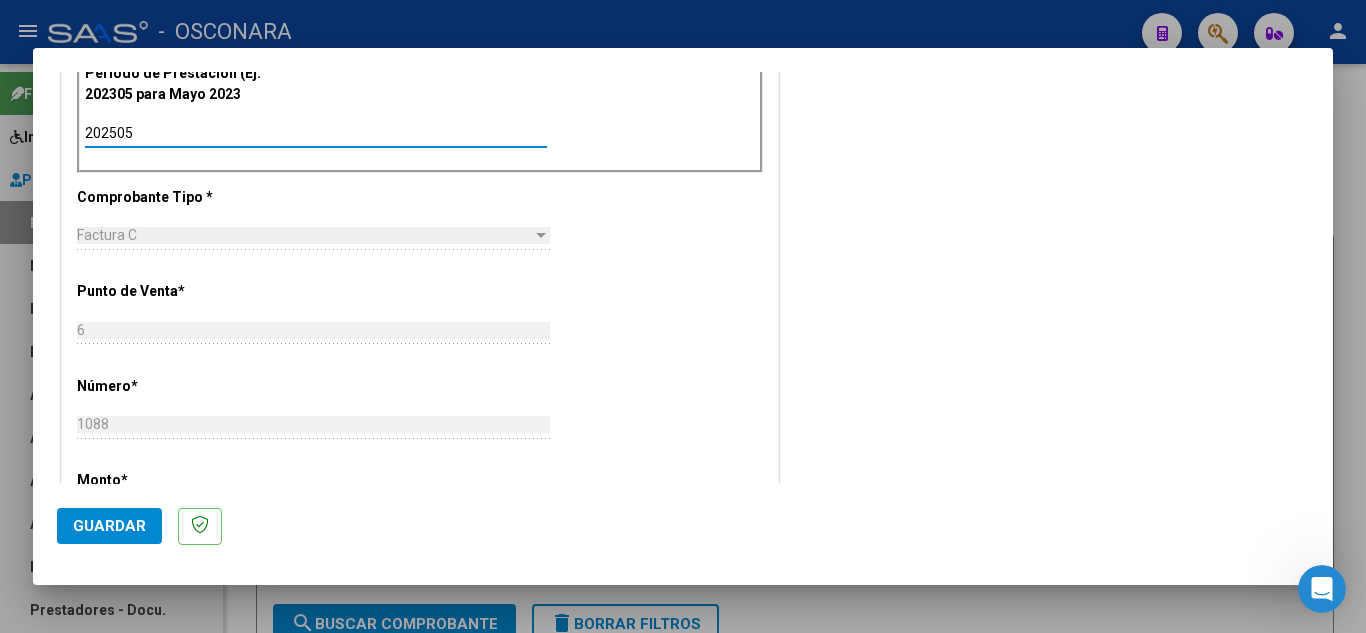 scroll, scrollTop: 646, scrollLeft: 0, axis: vertical 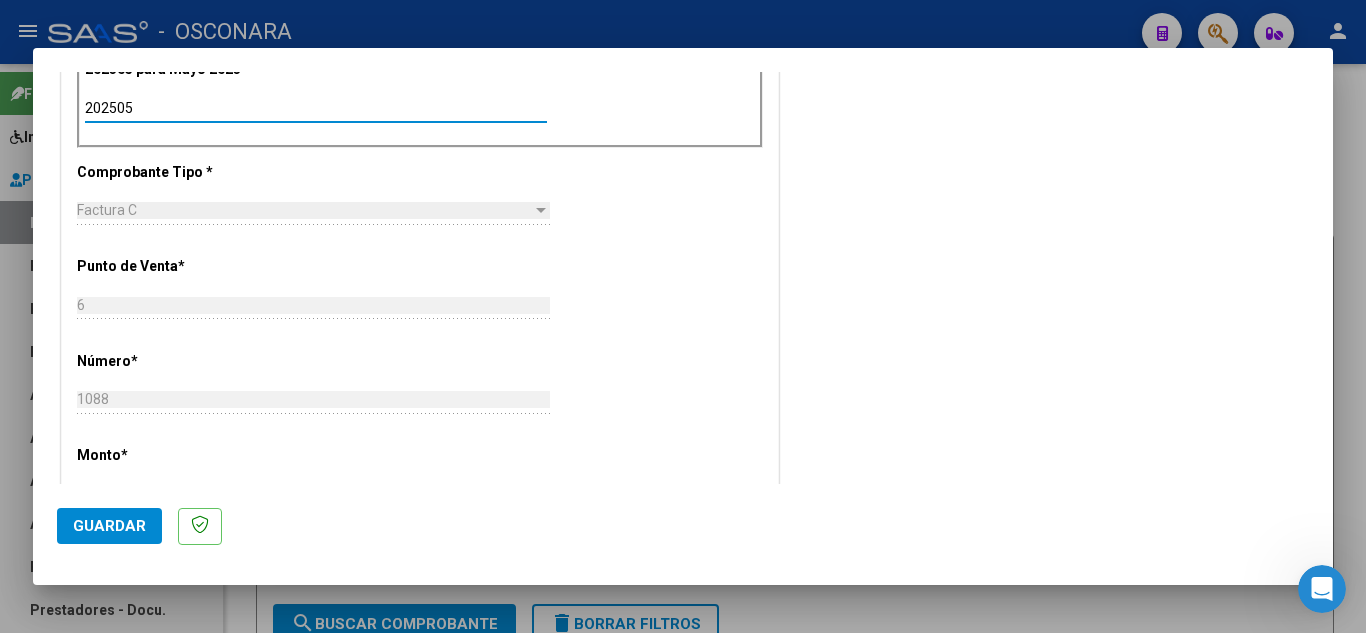 type on "202505" 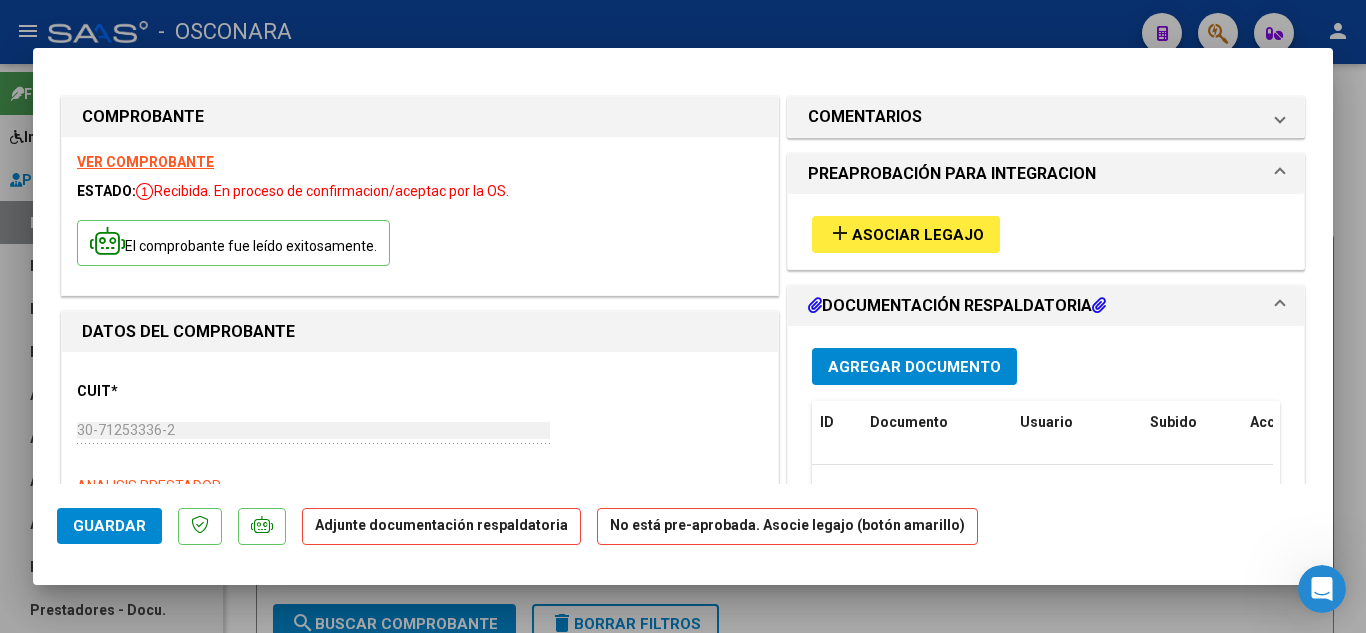 scroll, scrollTop: 0, scrollLeft: 0, axis: both 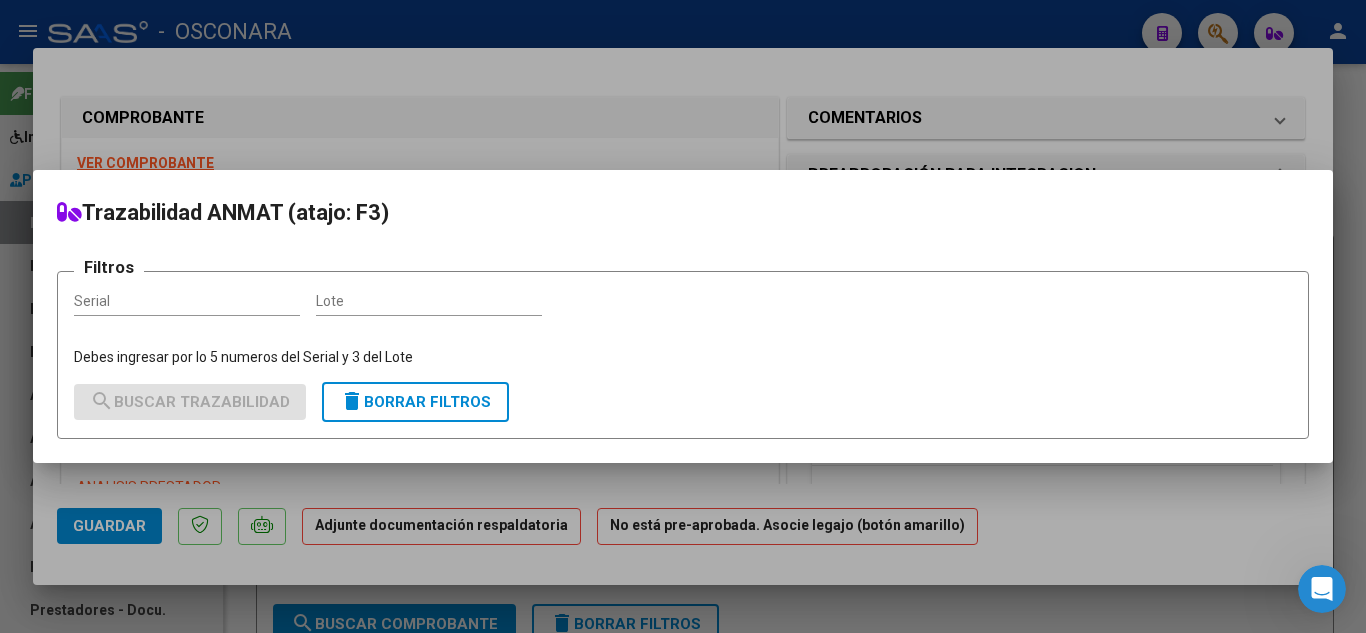 click at bounding box center (683, 316) 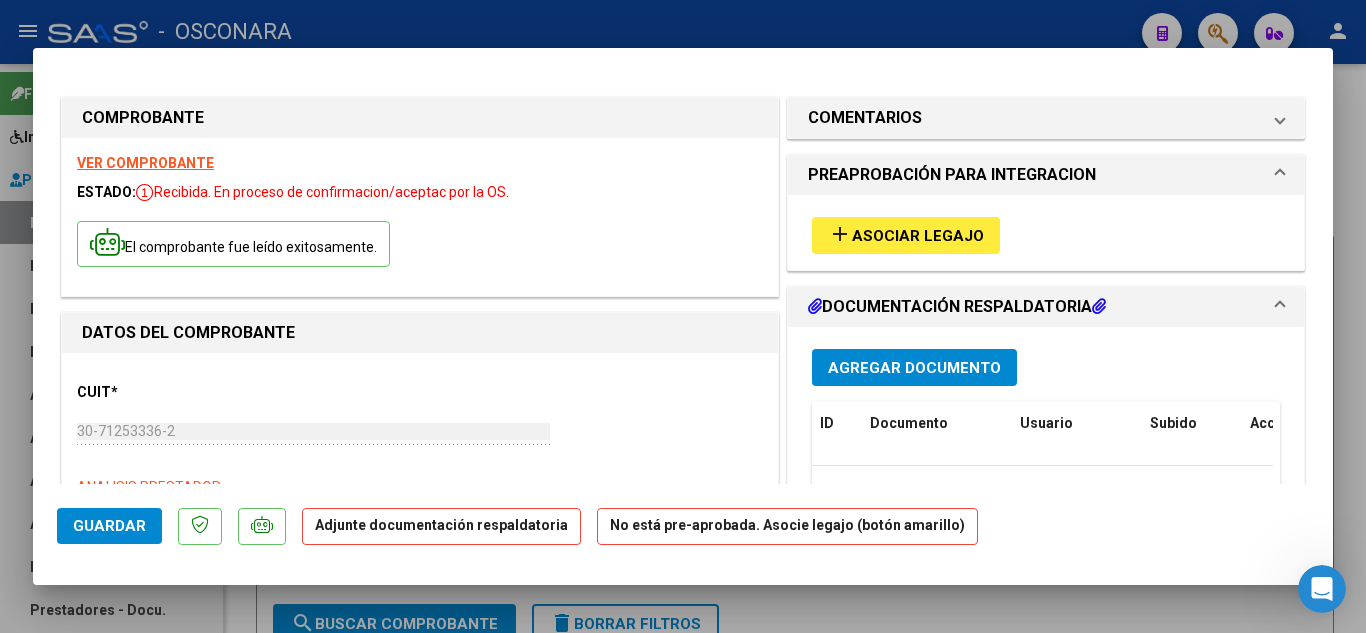 click on "Asociar Legajo" at bounding box center (918, 236) 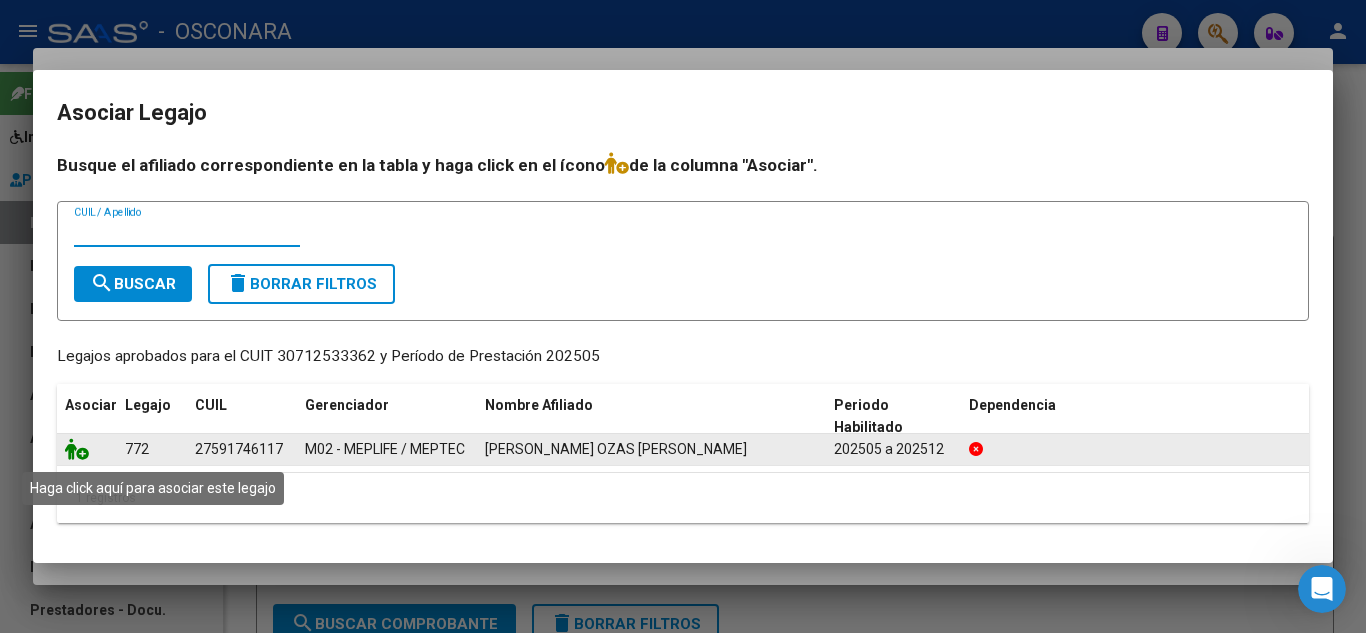 click 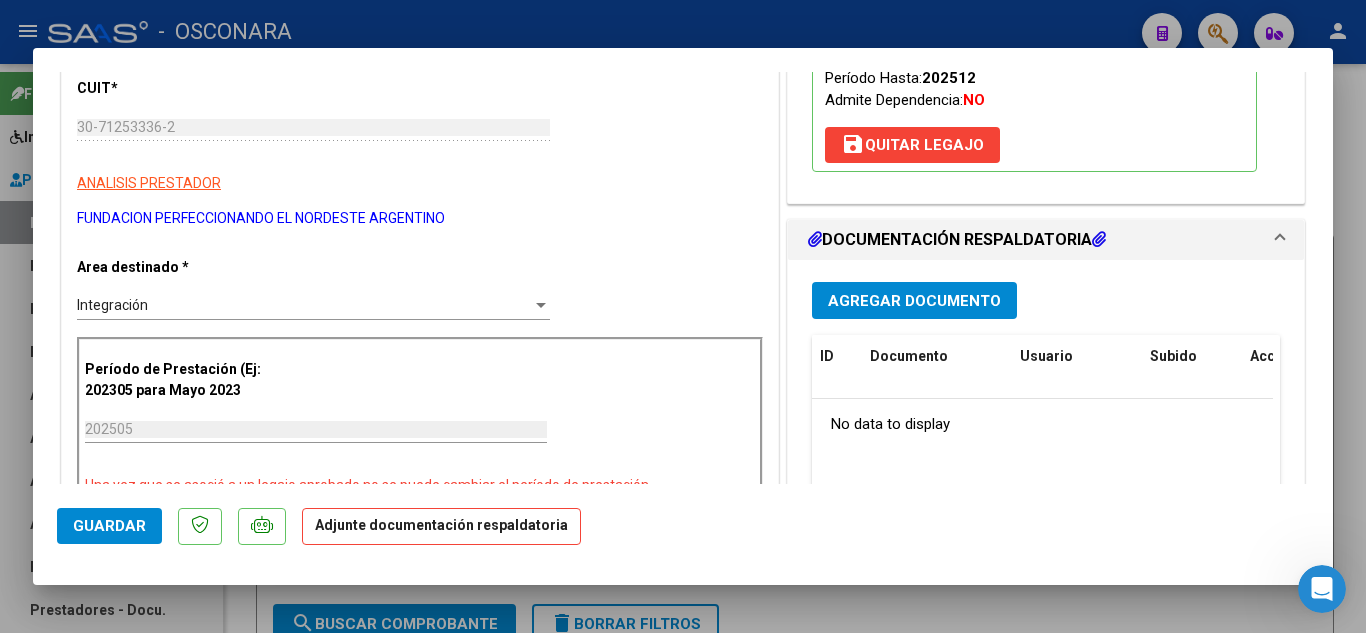 scroll, scrollTop: 400, scrollLeft: 0, axis: vertical 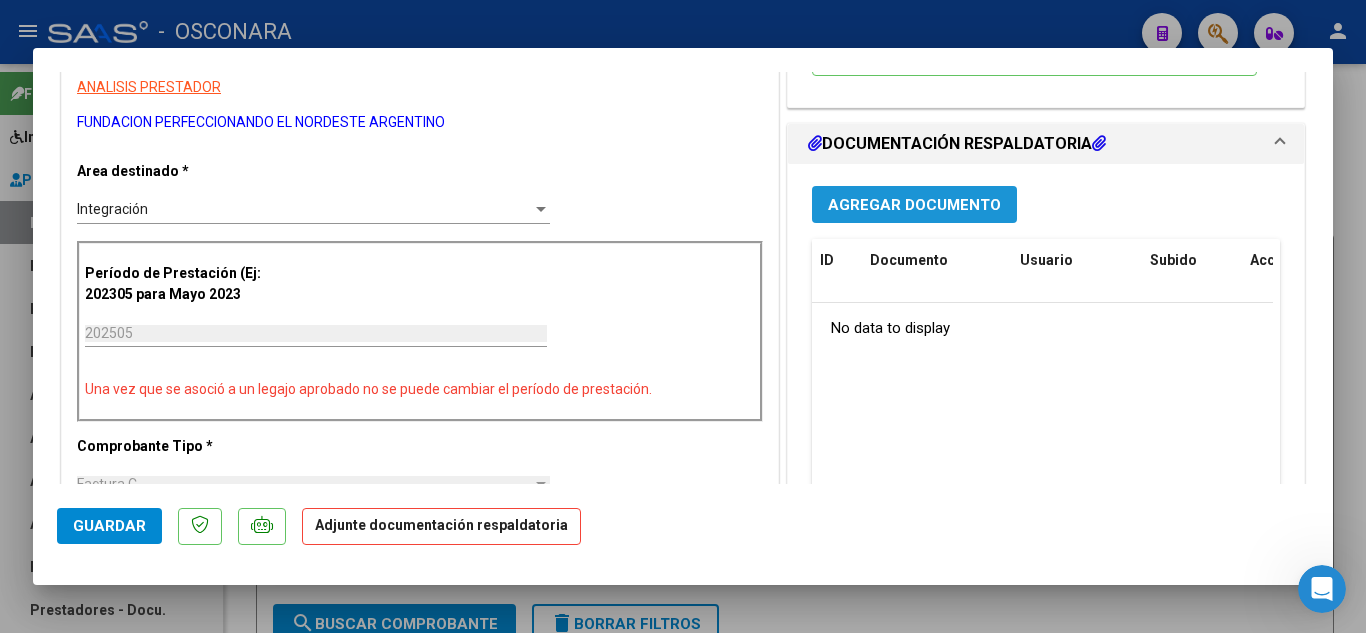 click on "Agregar Documento" at bounding box center [914, 205] 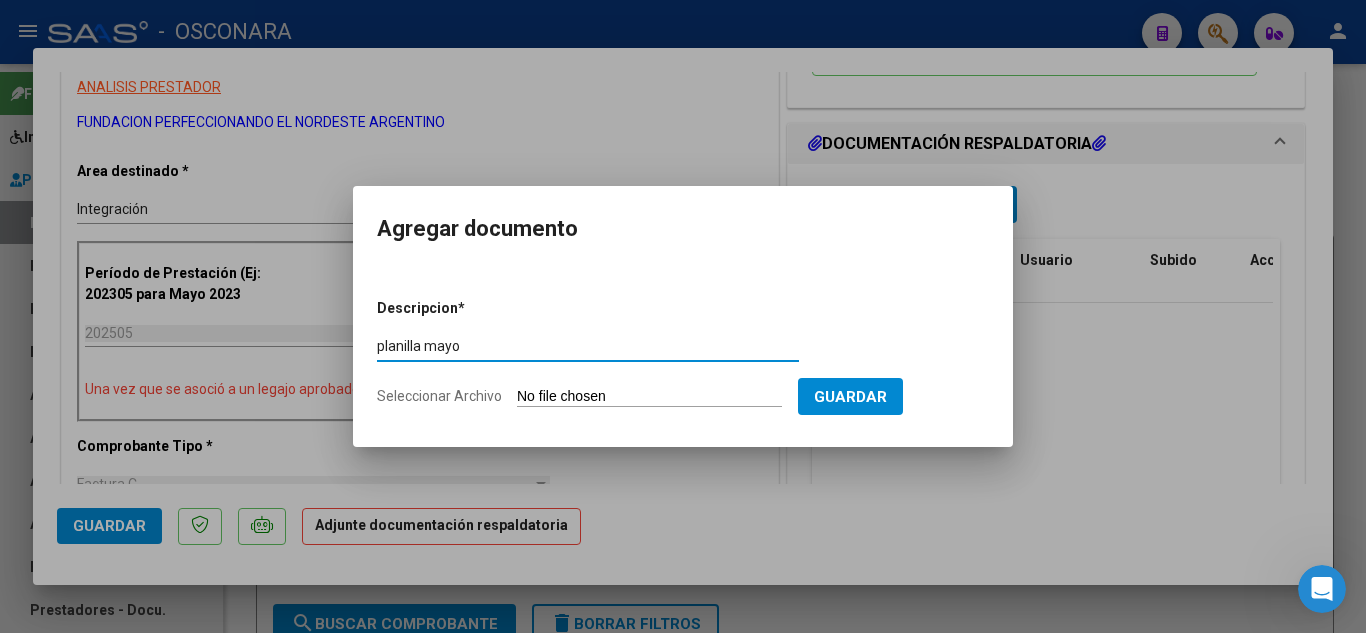 type on "planilla mayo" 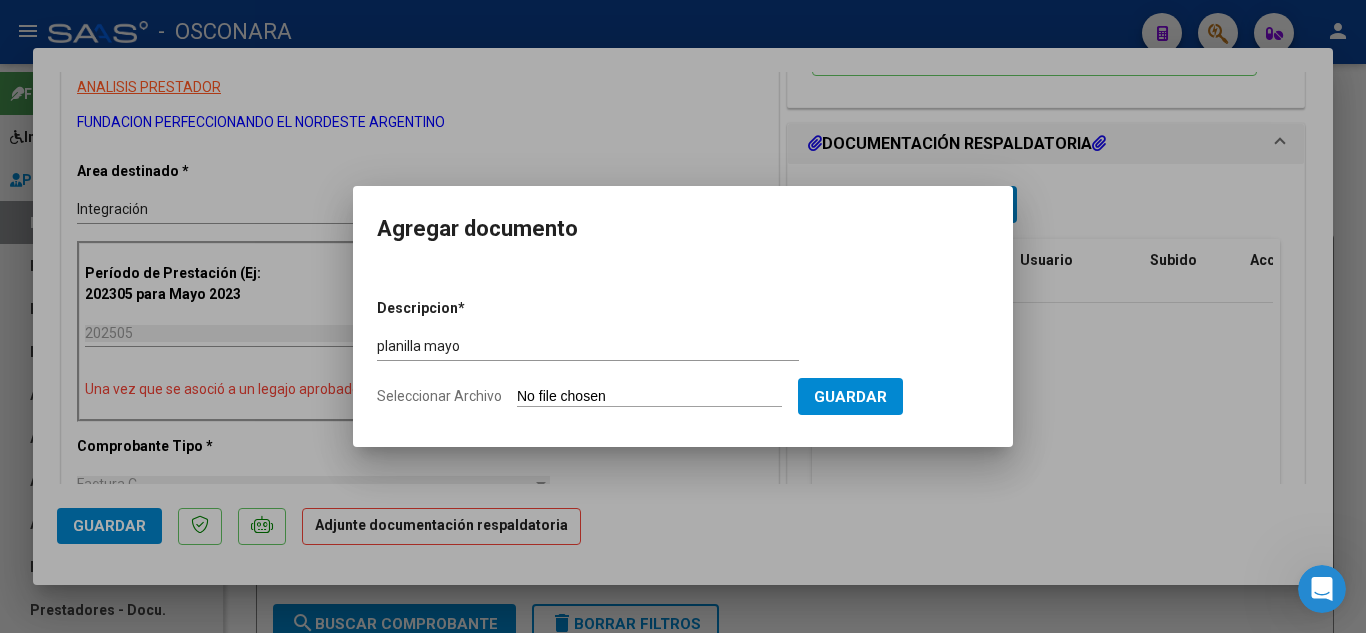 click on "Guardar" at bounding box center (850, 397) 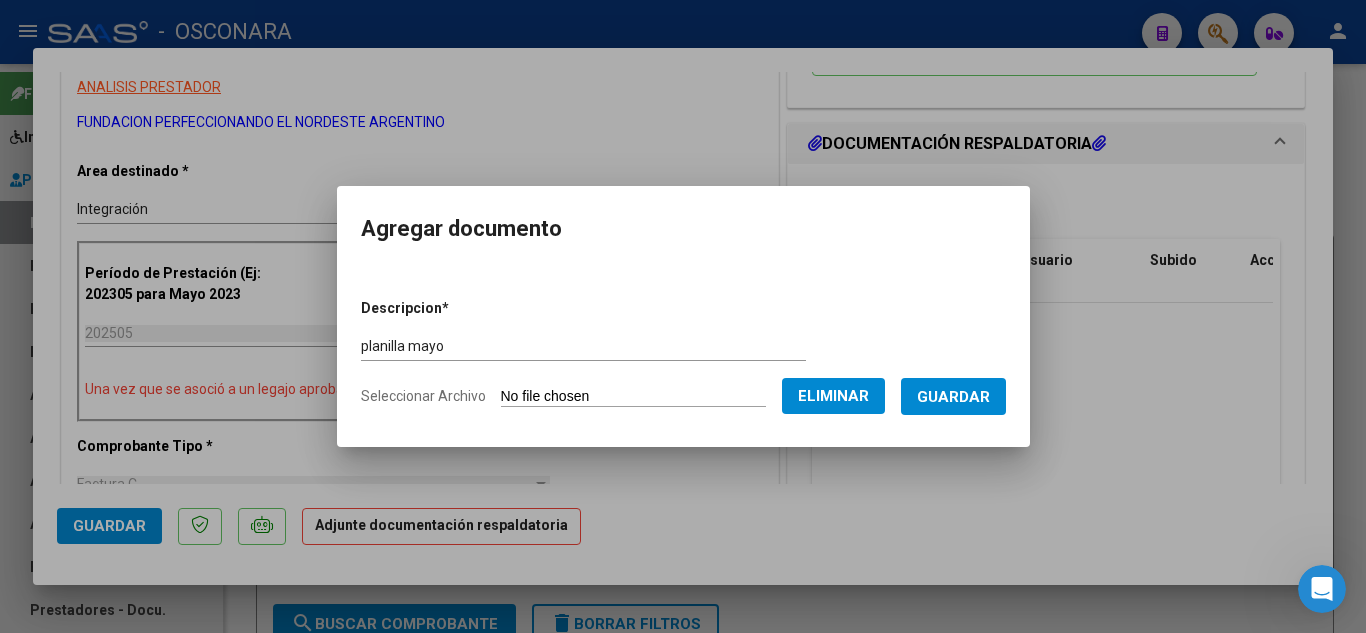 click on "Guardar" at bounding box center (953, 397) 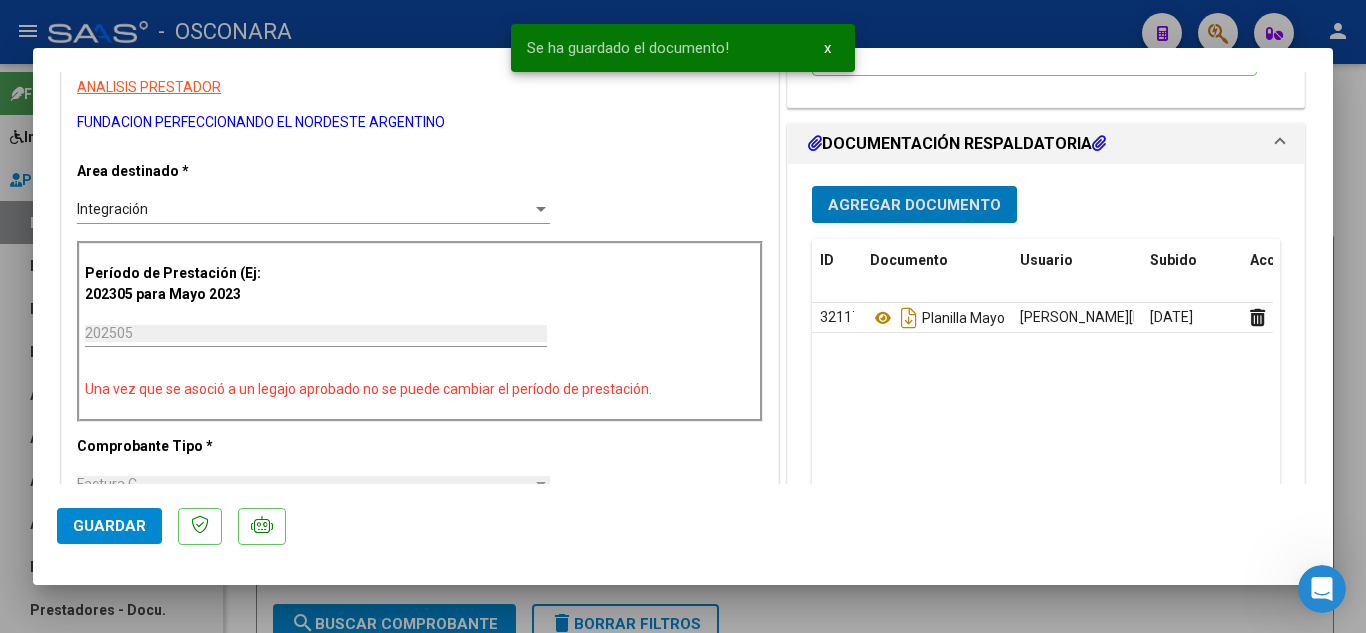 click on "Agregar Documento" at bounding box center (914, 205) 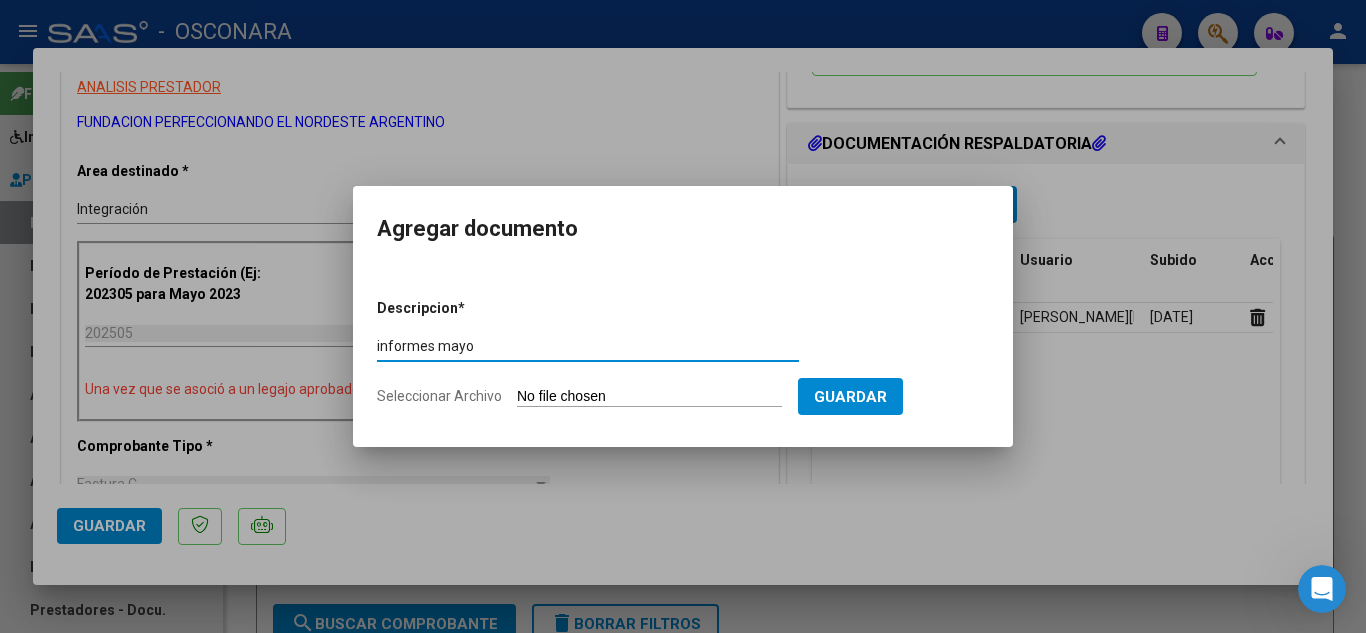 type on "informes mayo" 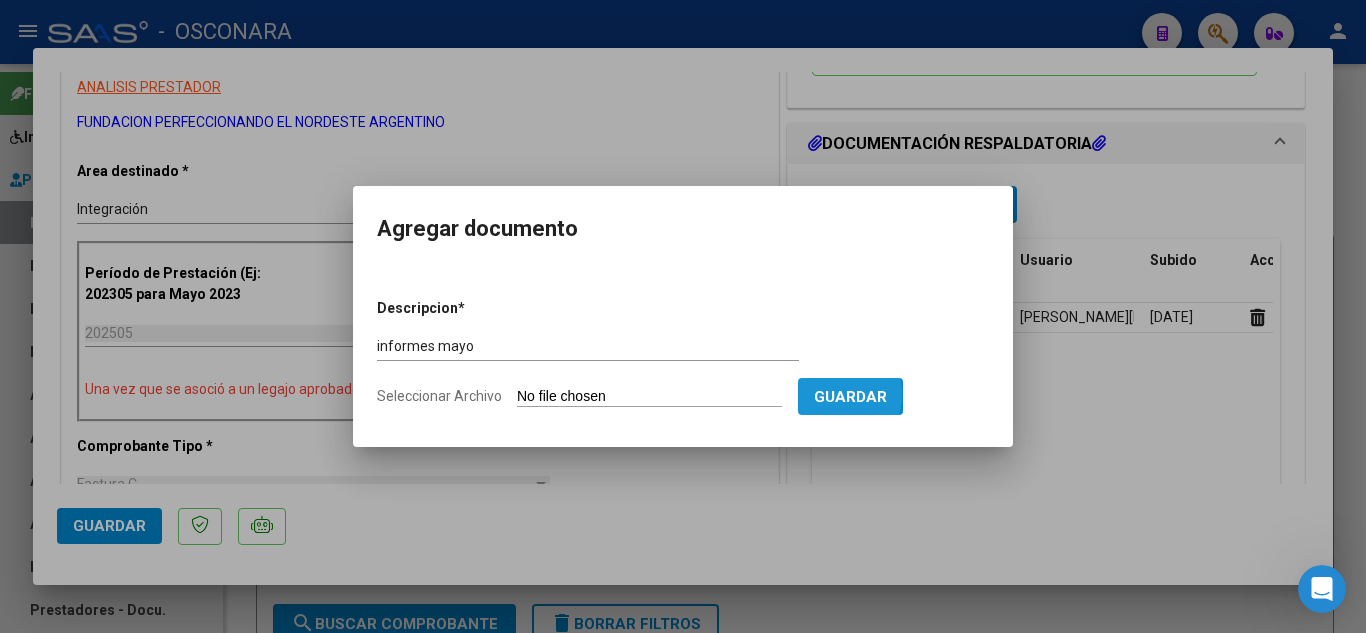 click on "Guardar" at bounding box center (850, 397) 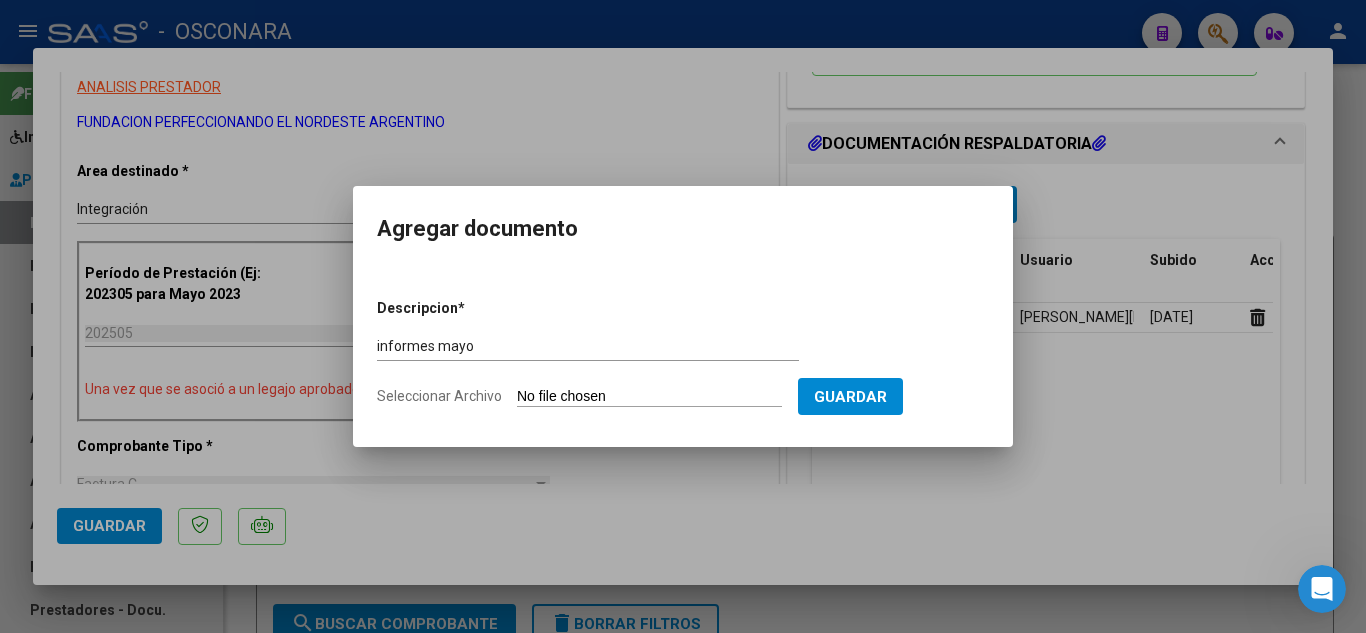 click on "Seleccionar Archivo" at bounding box center (649, 397) 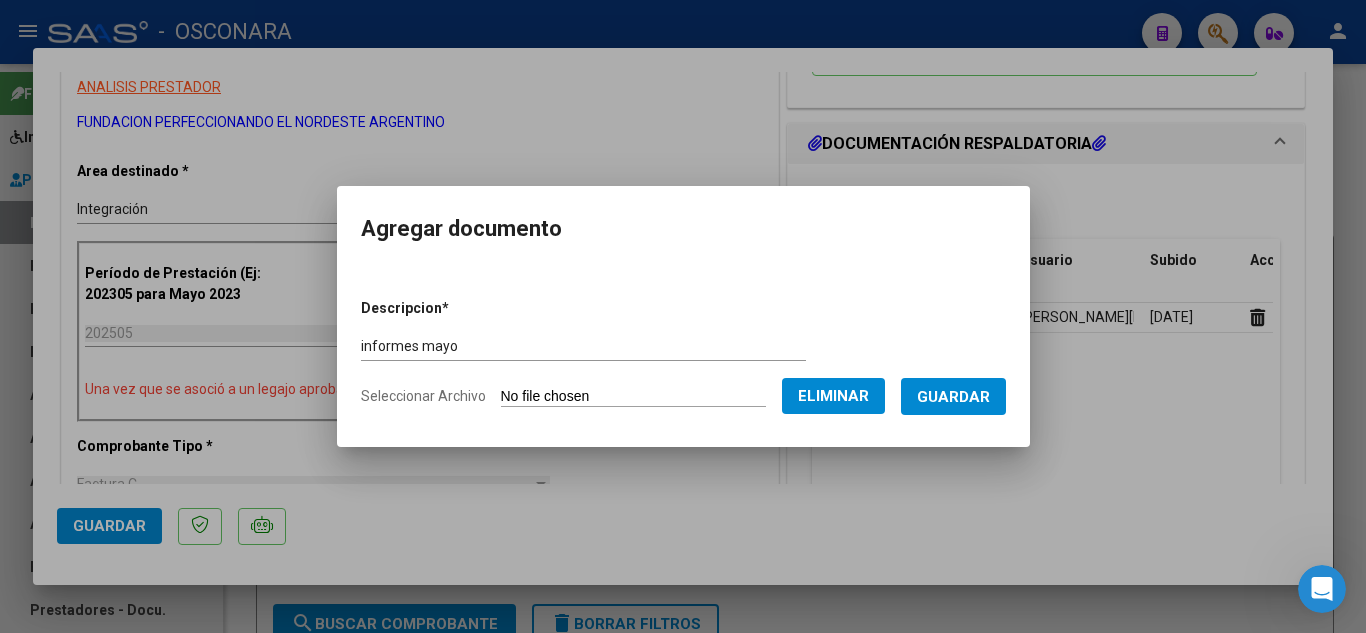 click on "Guardar" at bounding box center (953, 397) 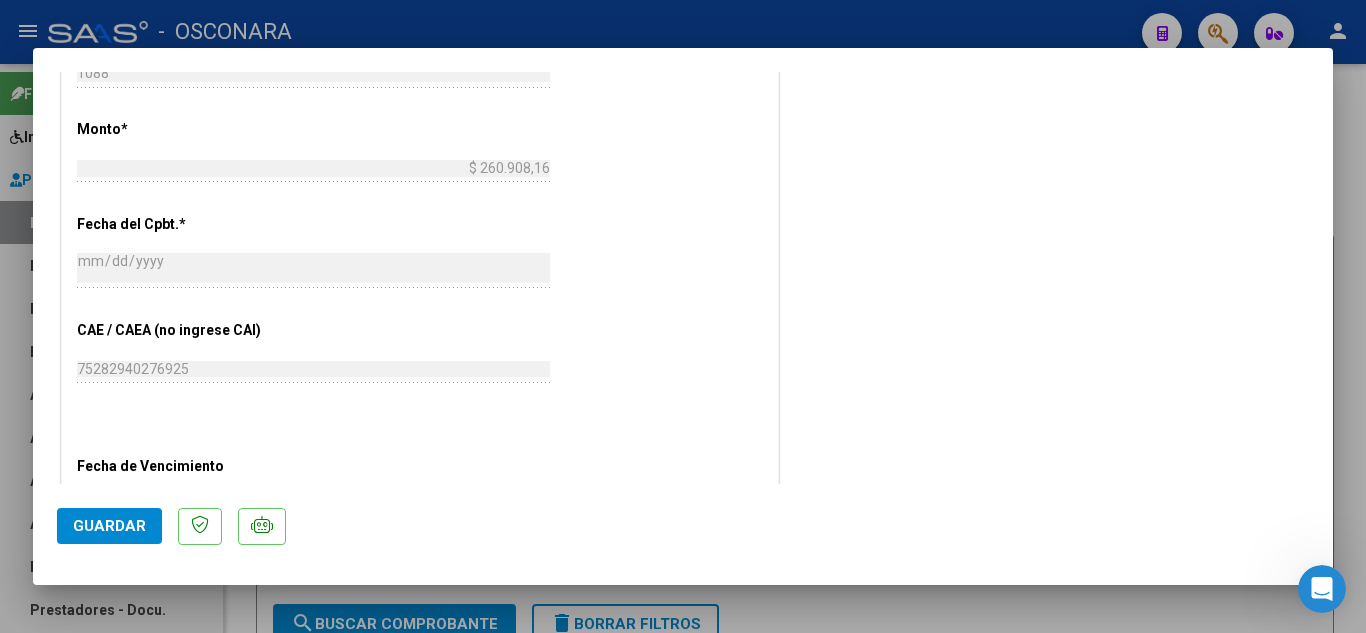 scroll, scrollTop: 1200, scrollLeft: 0, axis: vertical 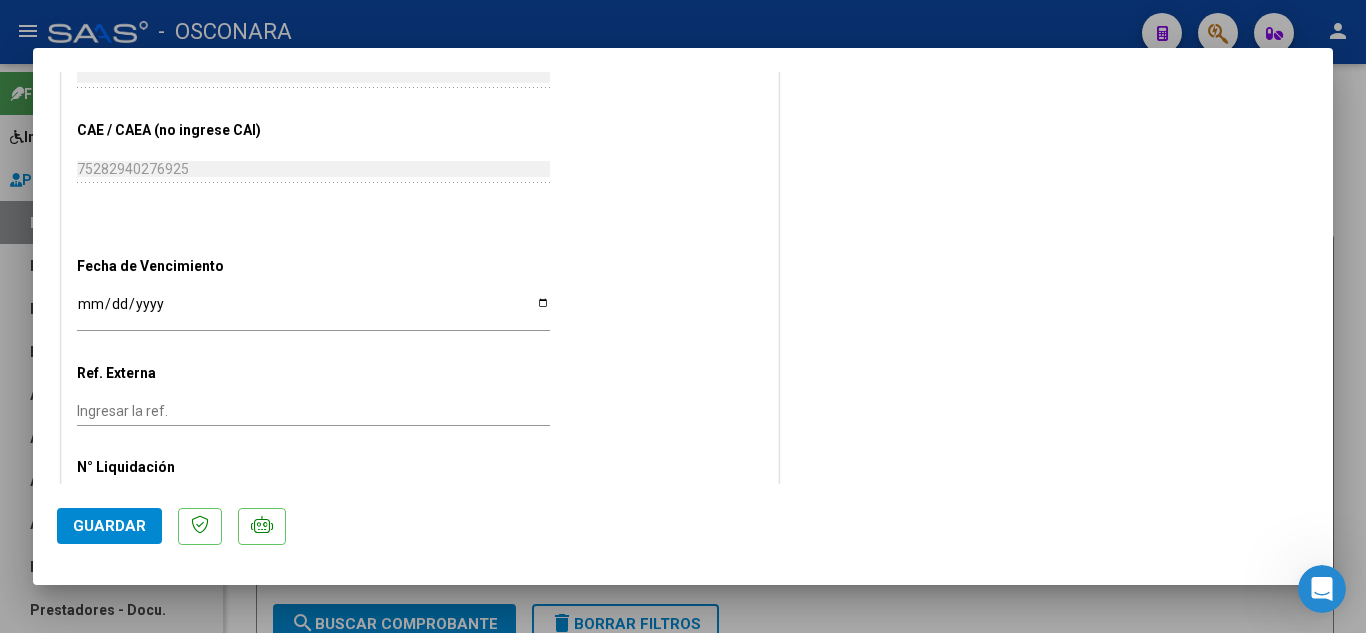 click on "Guardar" 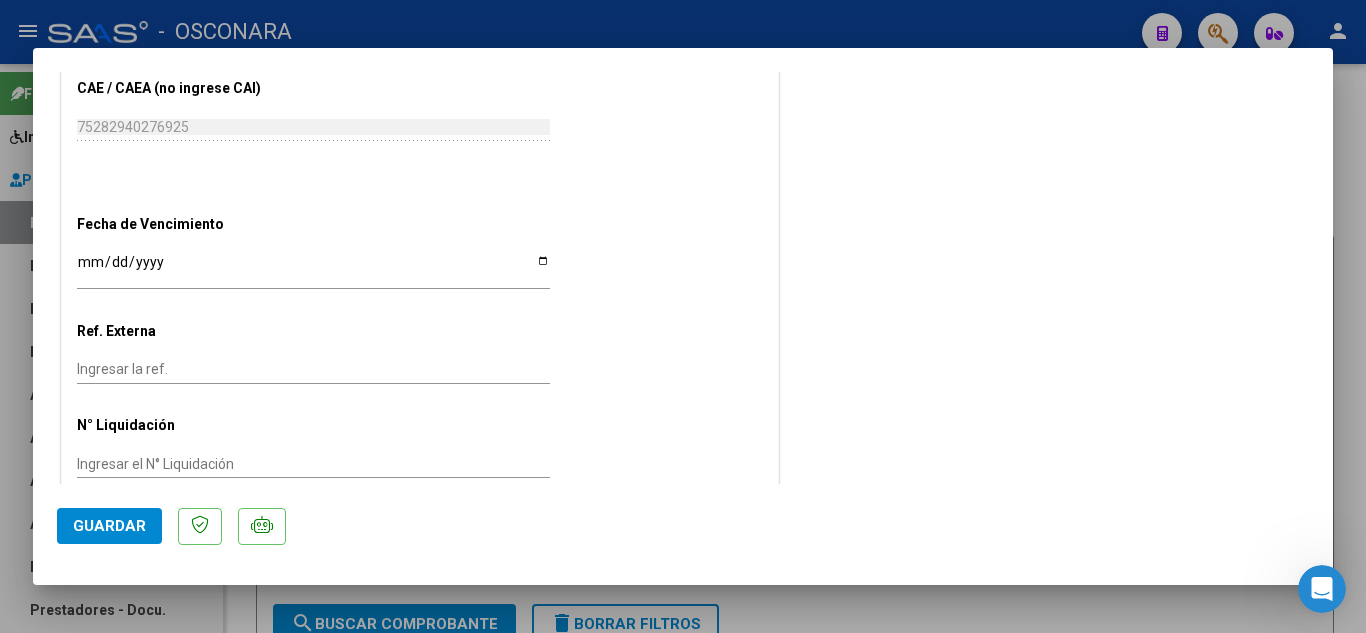 scroll, scrollTop: 1274, scrollLeft: 0, axis: vertical 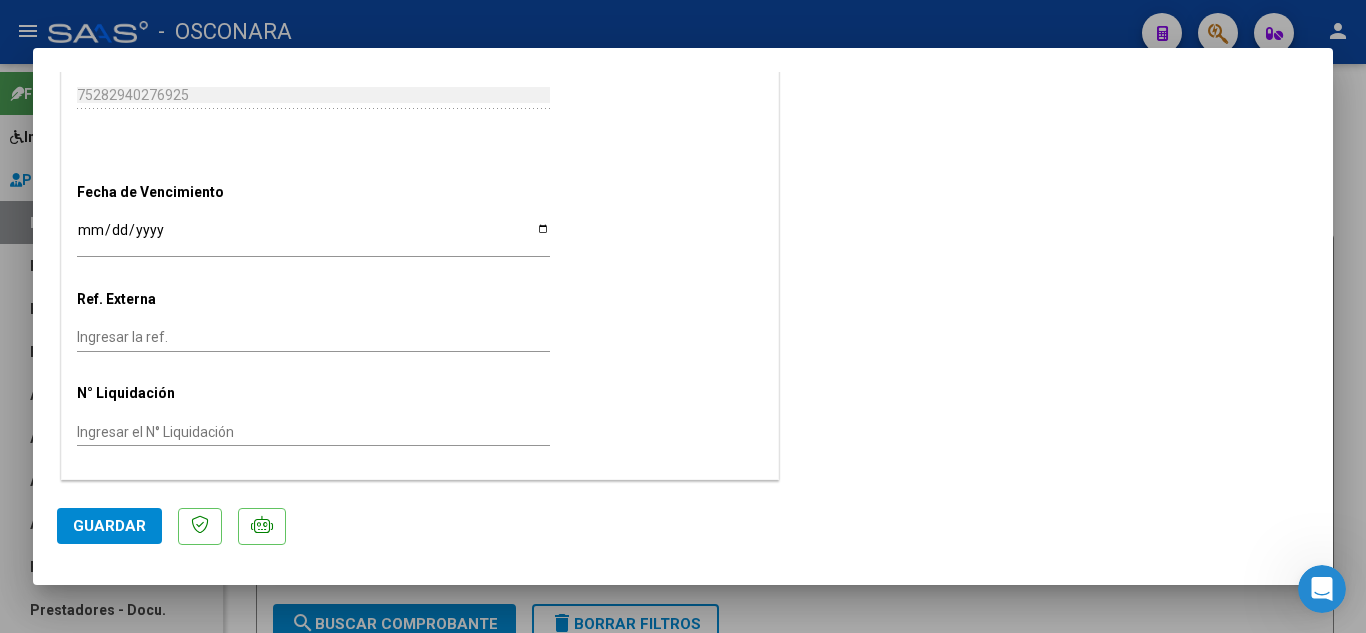 click on "Guardar" 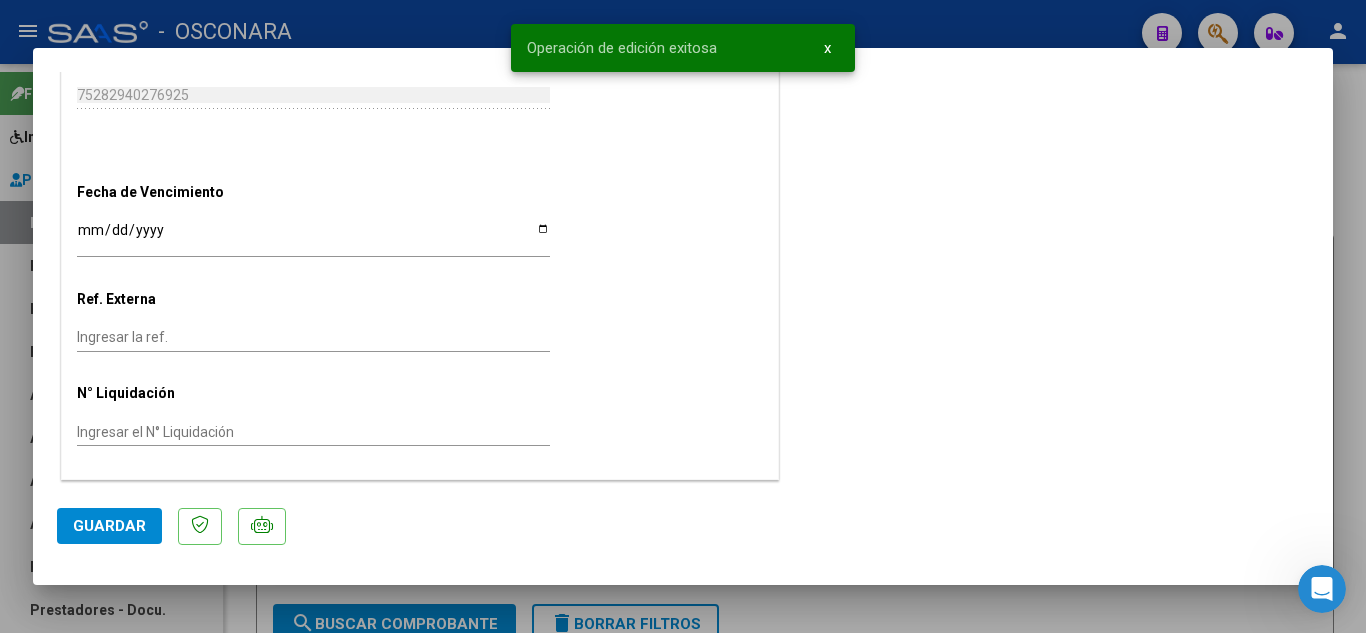 click at bounding box center (683, 316) 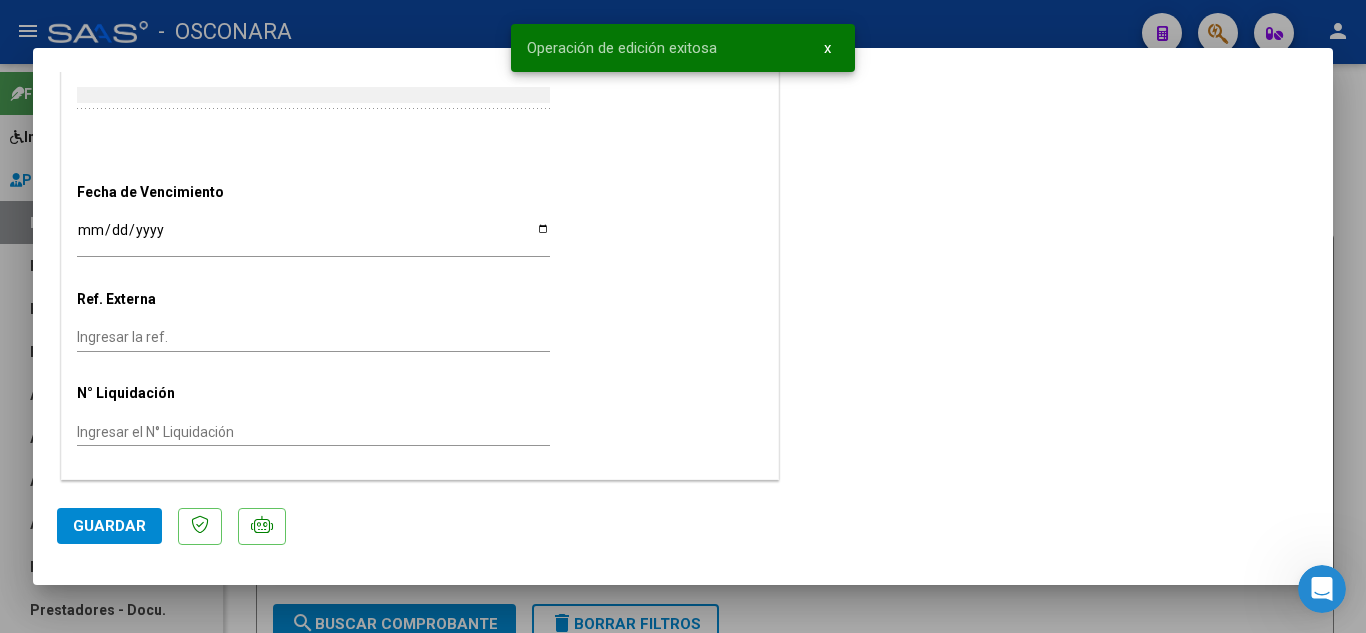 scroll, scrollTop: 0, scrollLeft: 0, axis: both 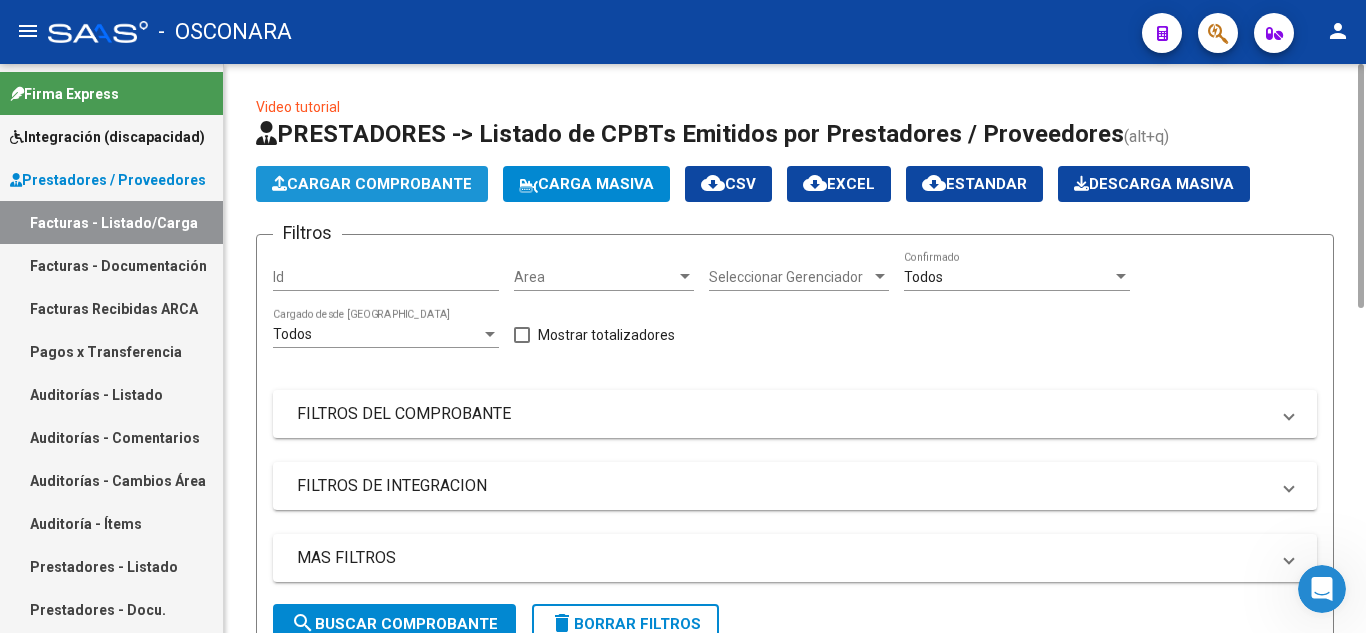 click on "Cargar Comprobante" 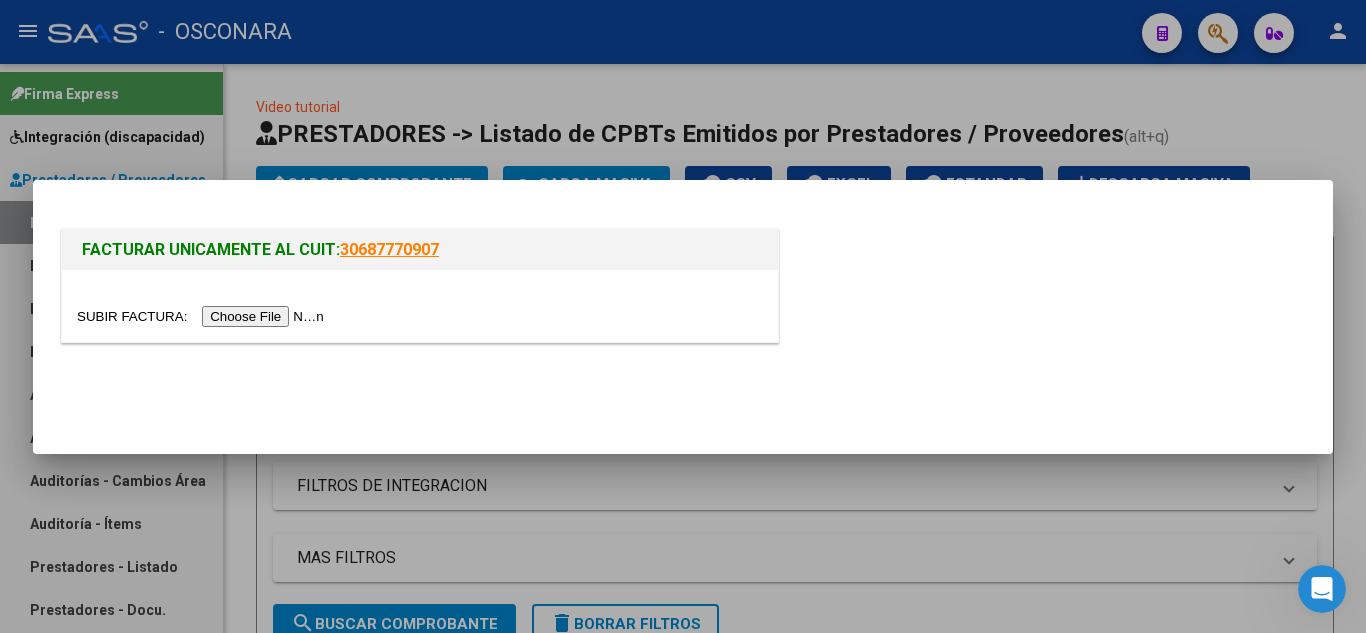 click at bounding box center [203, 316] 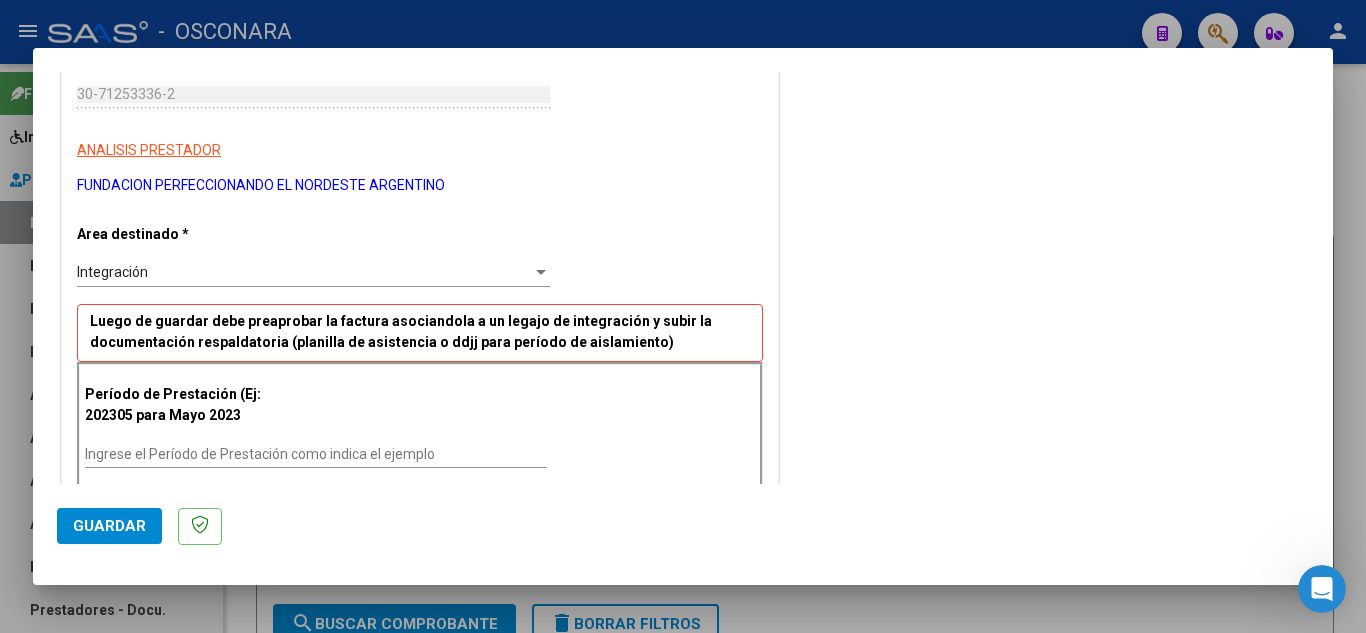 scroll, scrollTop: 400, scrollLeft: 0, axis: vertical 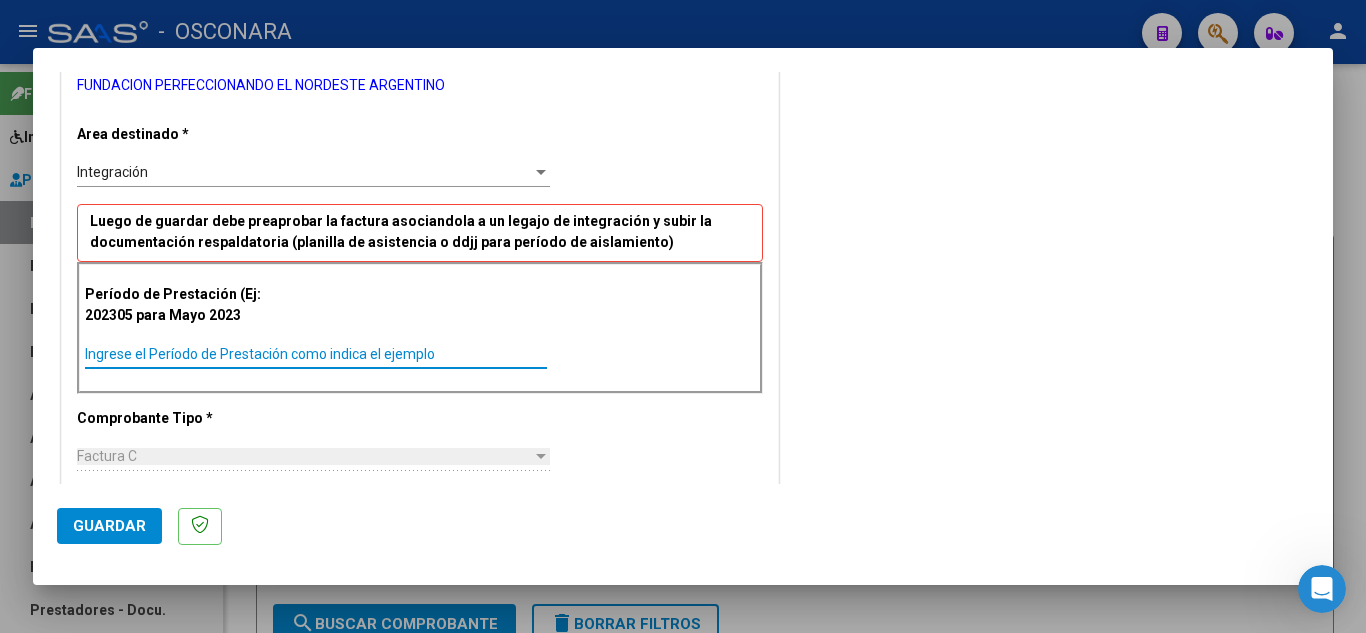 click on "Ingrese el Período de Prestación como indica el ejemplo" at bounding box center [316, 354] 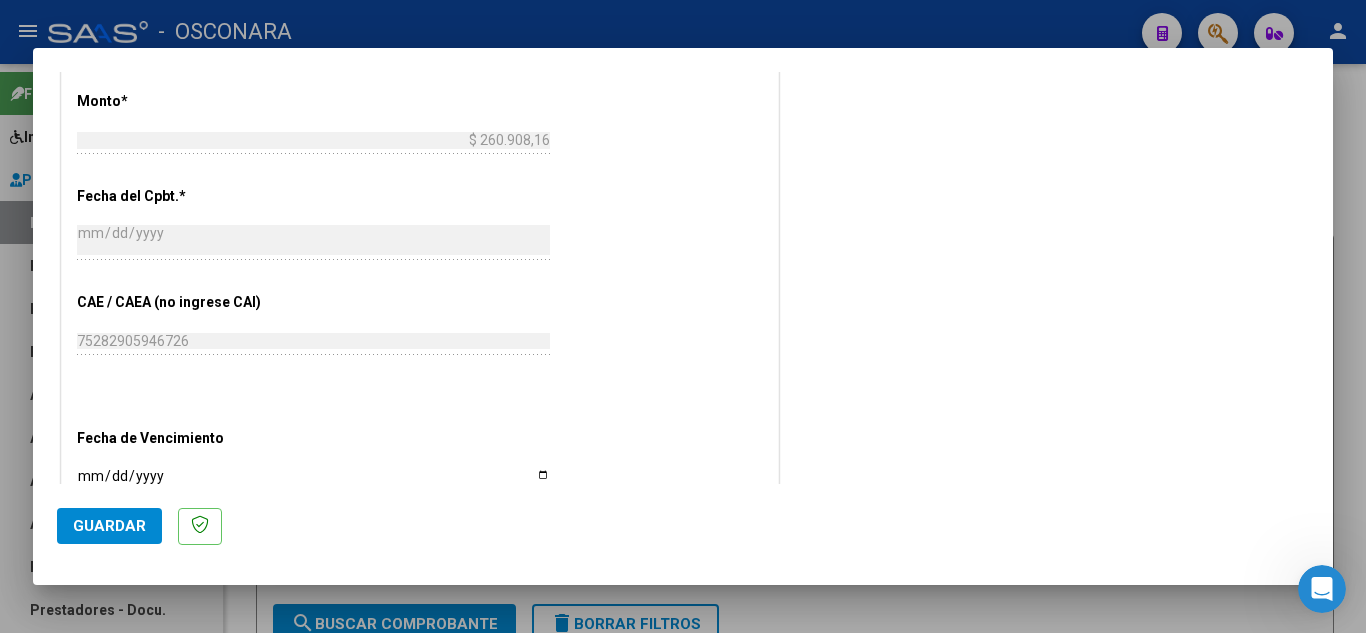 scroll, scrollTop: 1246, scrollLeft: 0, axis: vertical 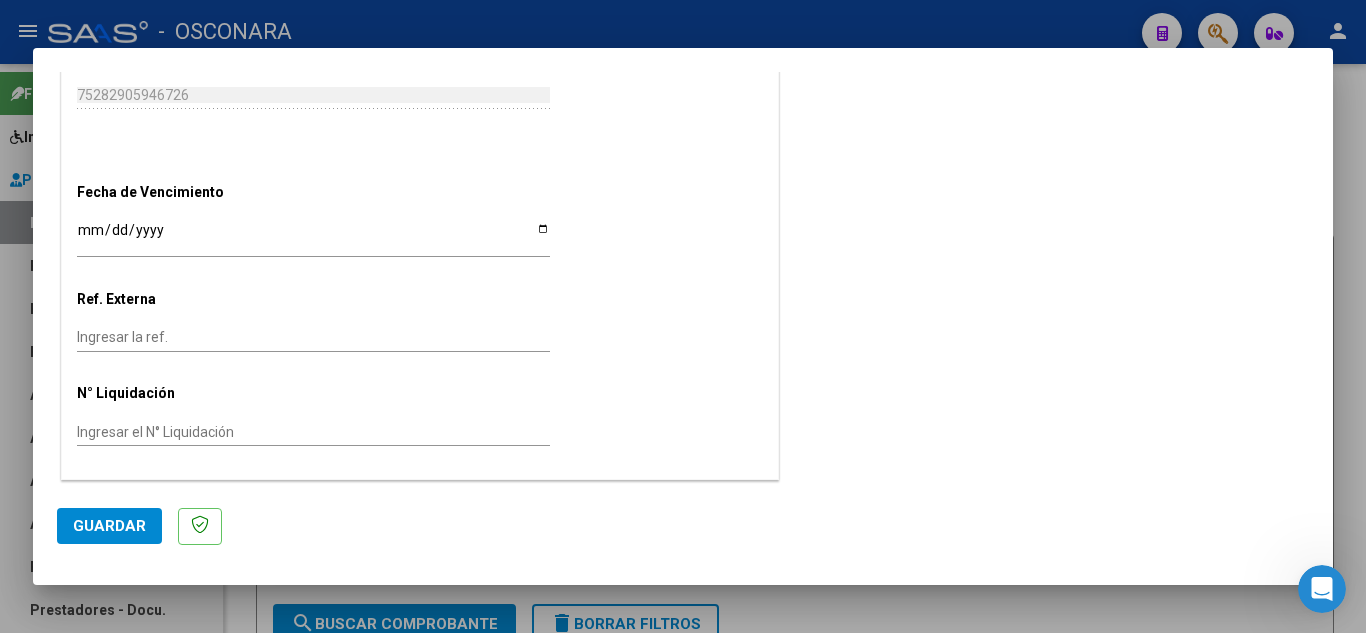 type on "202506" 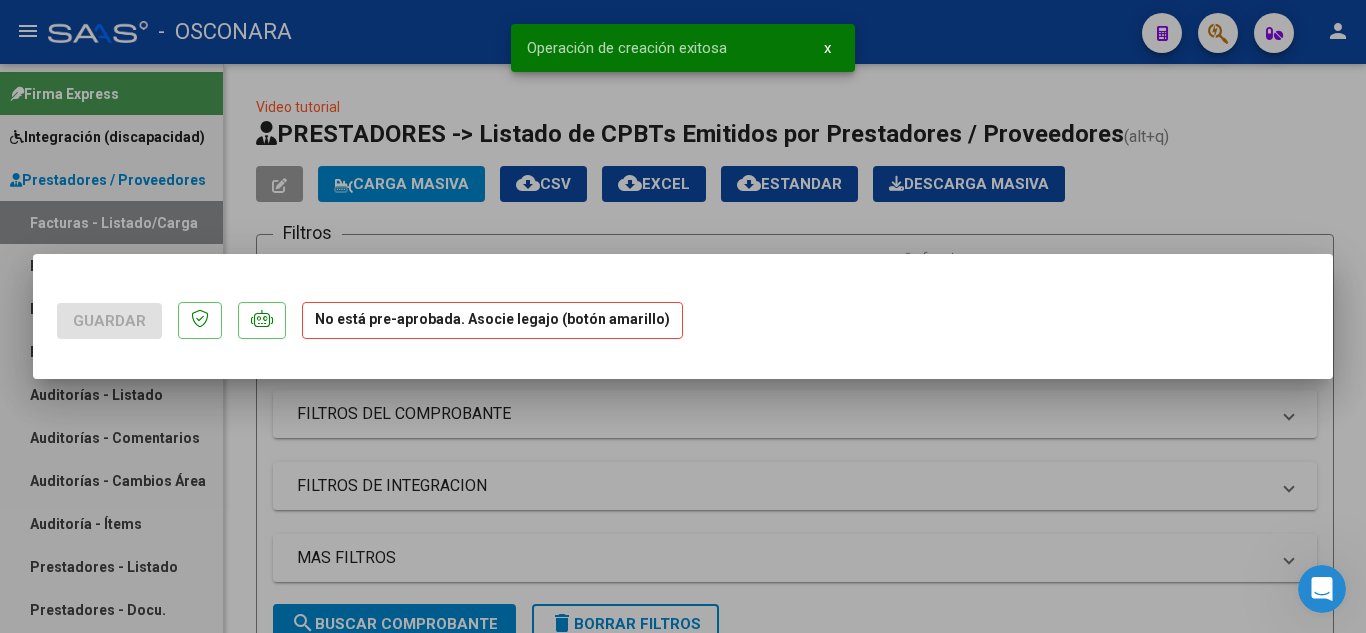 scroll, scrollTop: 0, scrollLeft: 0, axis: both 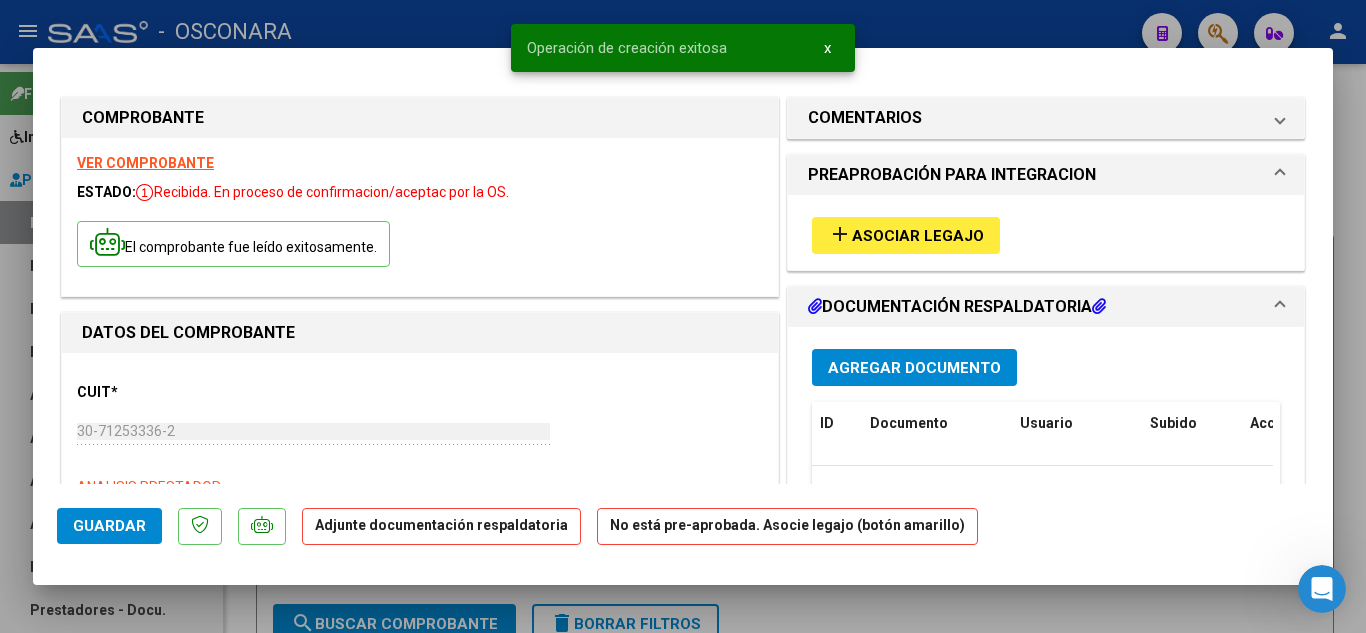 click on "Asociar Legajo" at bounding box center [918, 236] 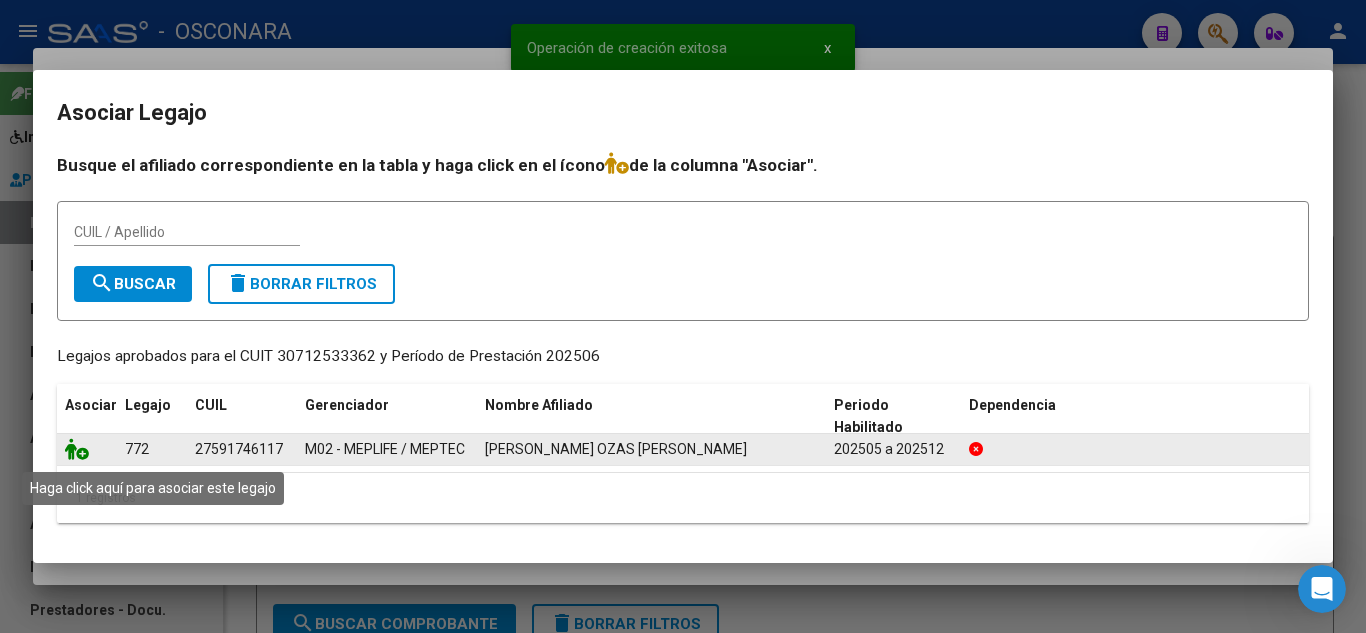 click 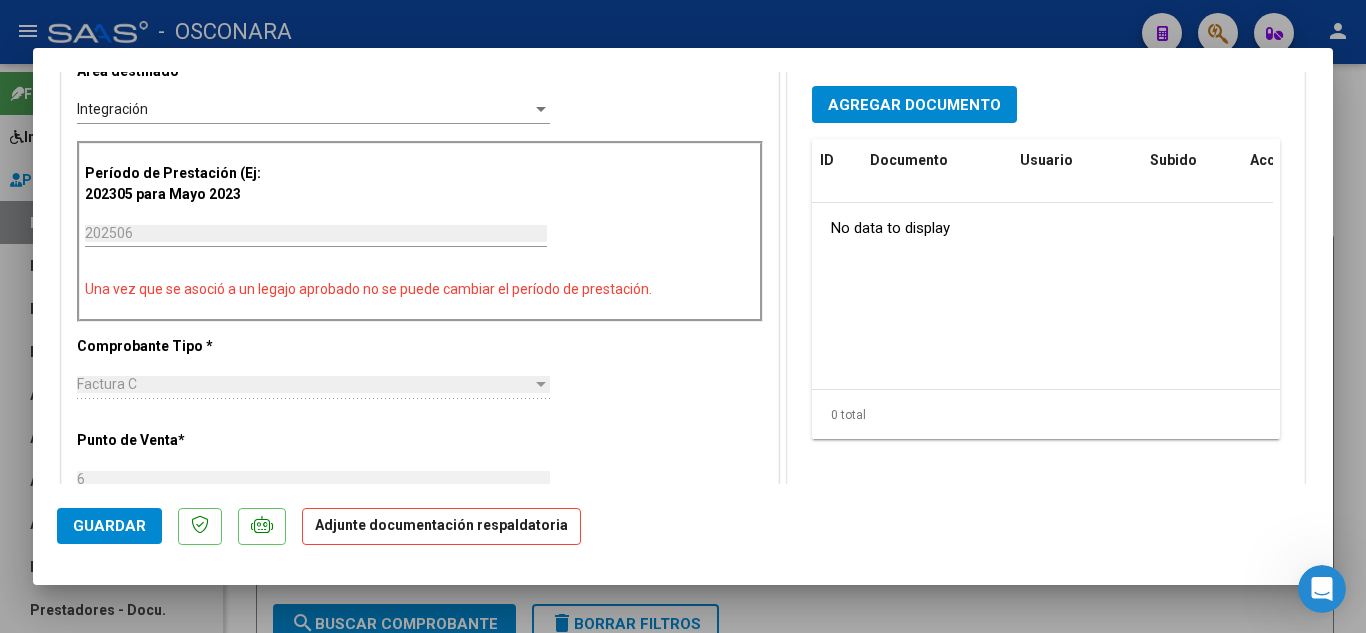 scroll, scrollTop: 400, scrollLeft: 0, axis: vertical 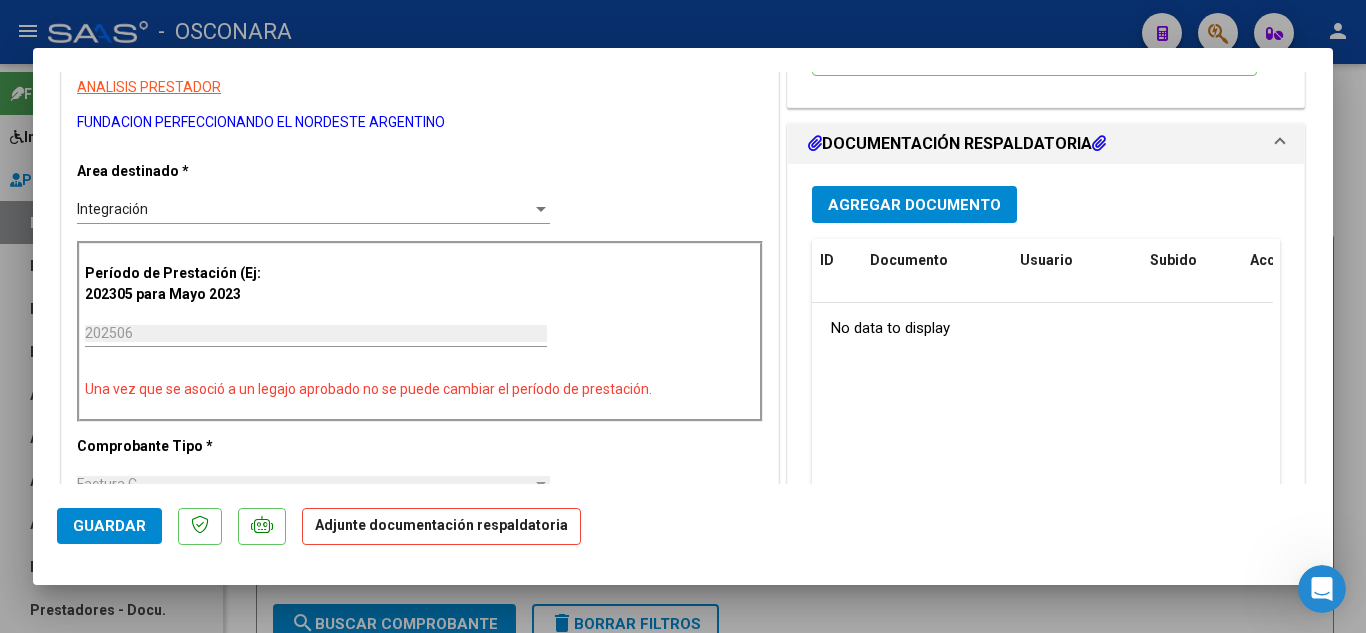 click on "Agregar Documento" at bounding box center [914, 205] 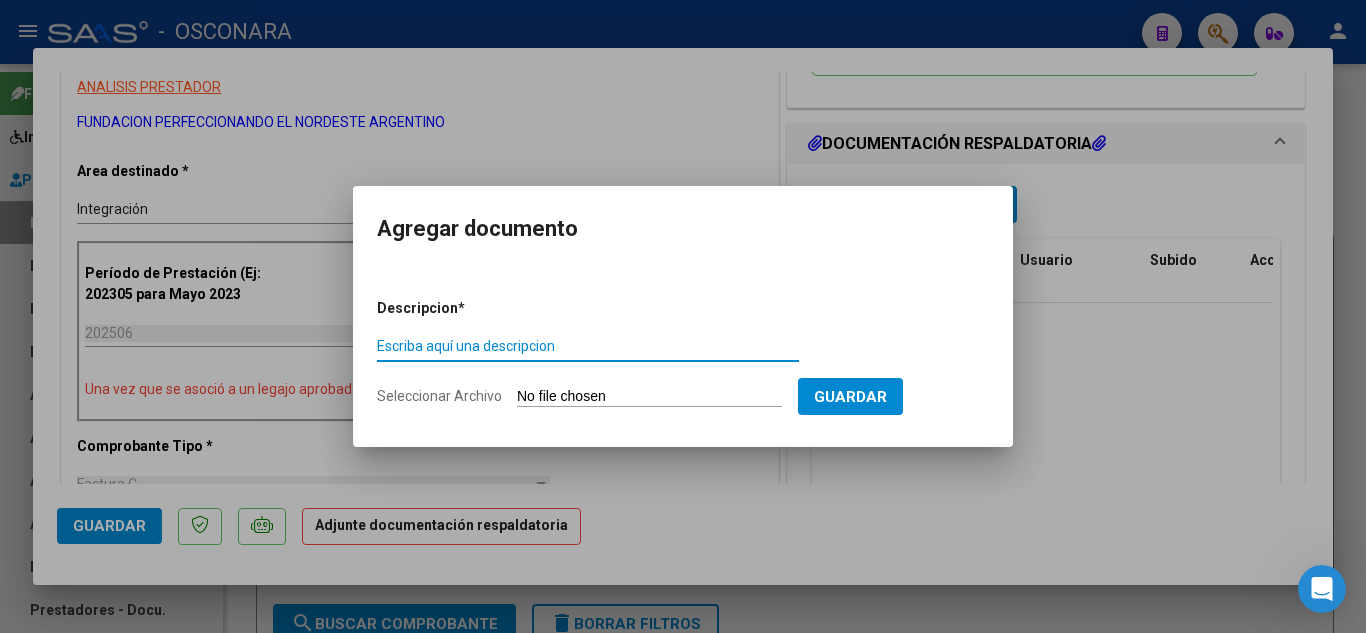 click on "Seleccionar Archivo" at bounding box center [649, 397] 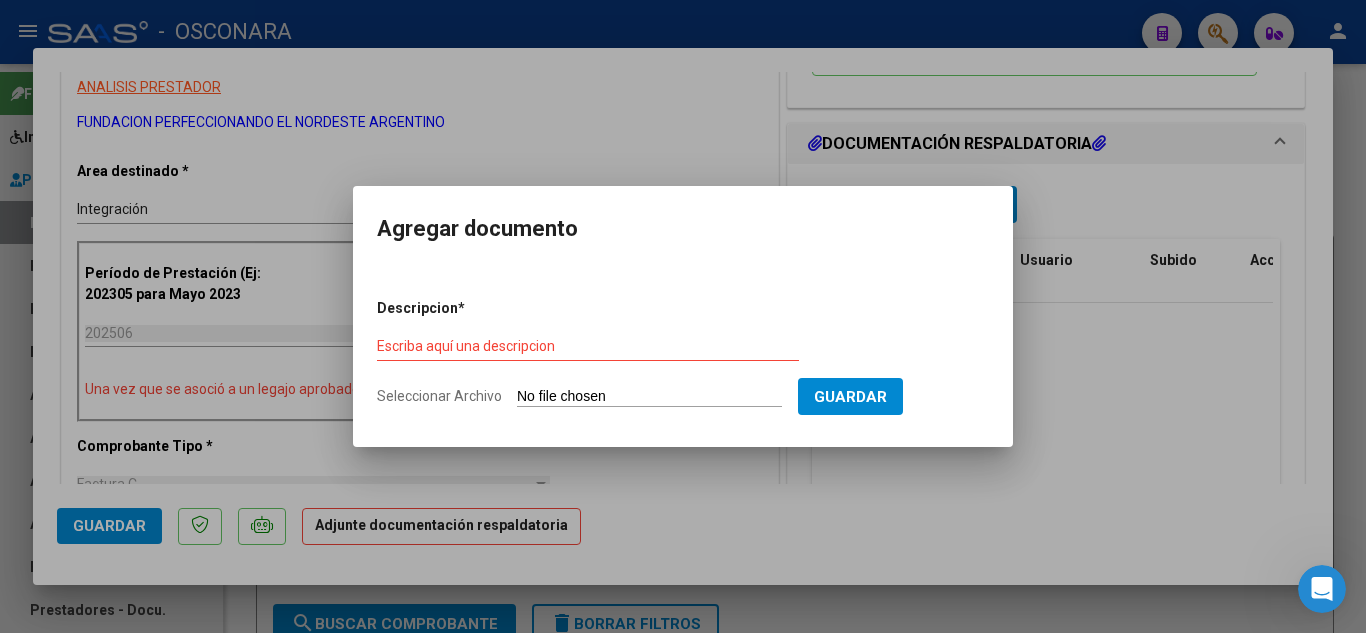 type on "C:\fakepath\[PERSON_NAME]. Junio (1).pdf" 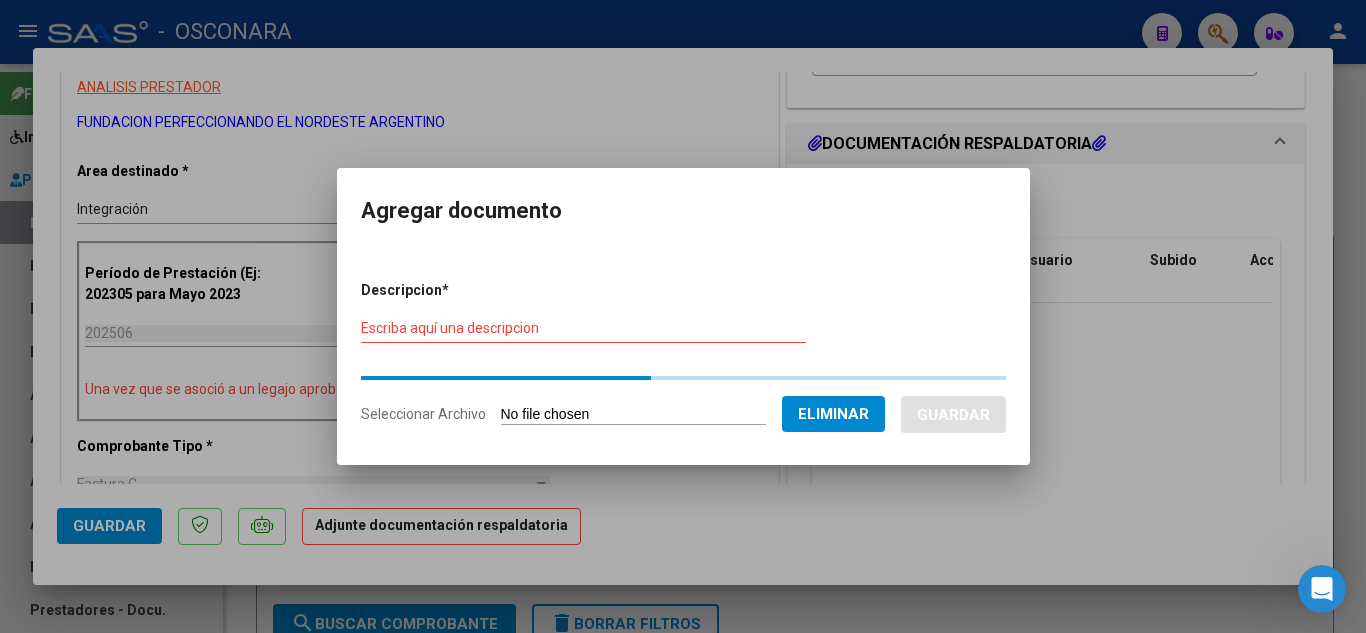 click on "Escriba aquí una descripcion" at bounding box center [583, 328] 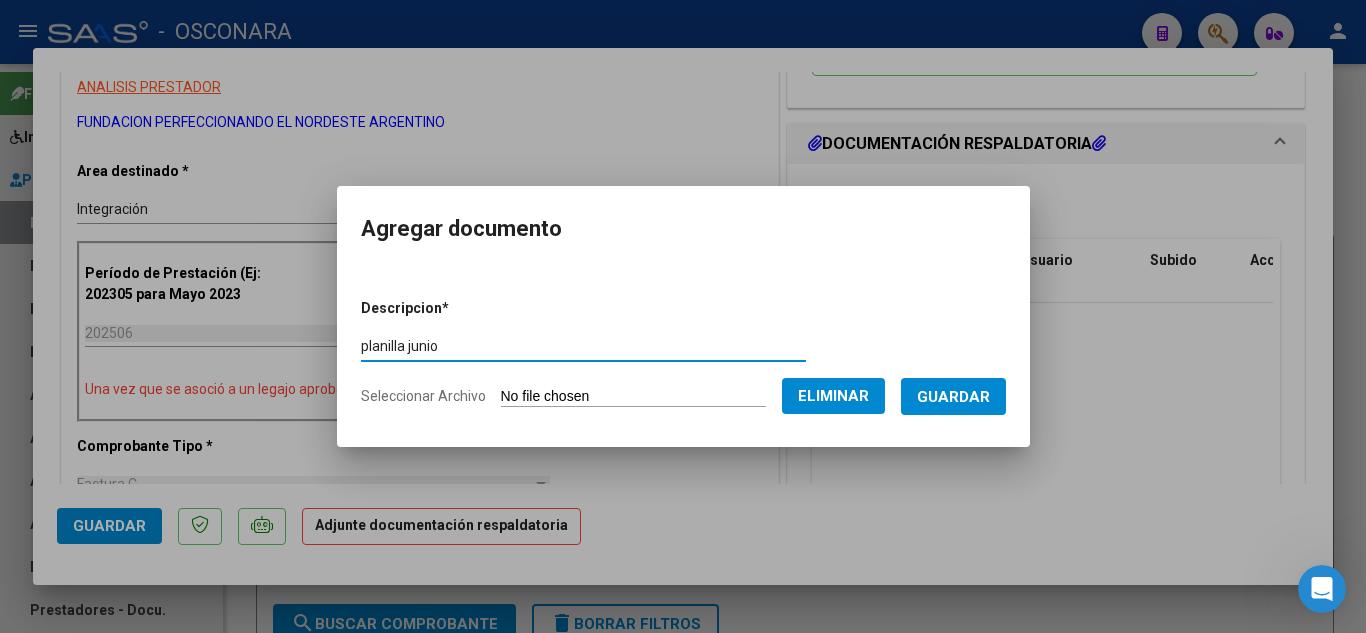 type on "planilla junio" 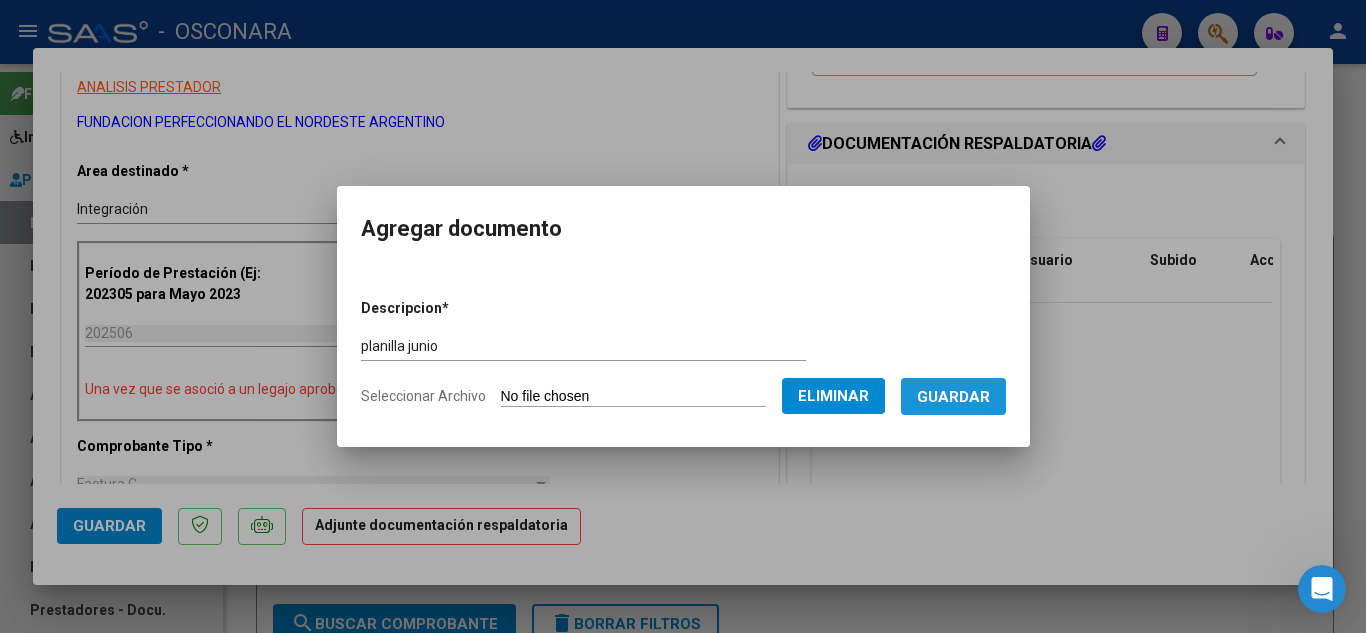 click on "Guardar" at bounding box center [953, 397] 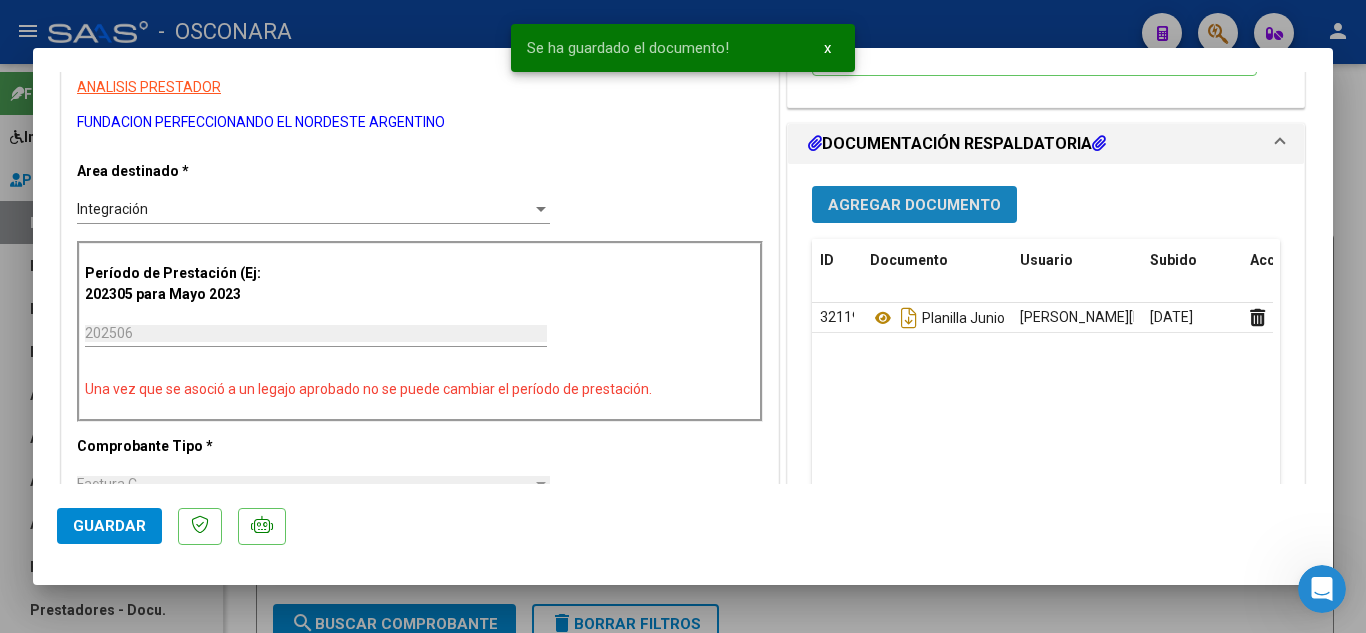 click on "Agregar Documento" at bounding box center [914, 205] 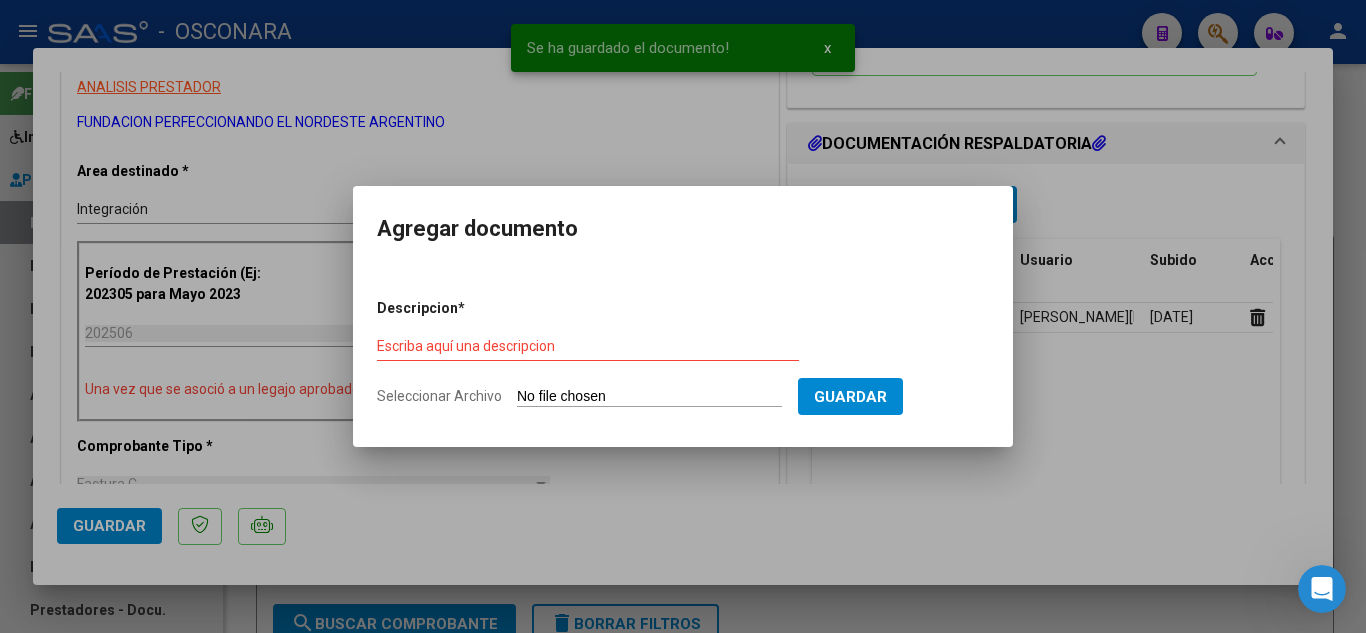 click on "Seleccionar Archivo" at bounding box center (649, 397) 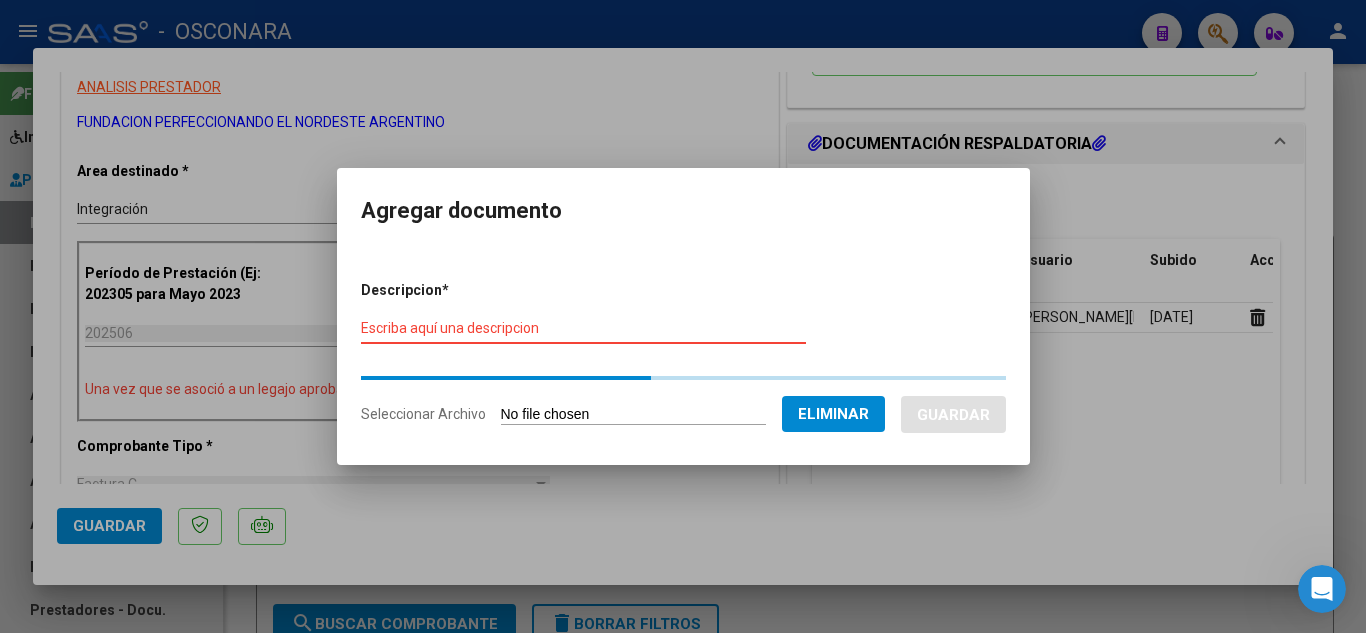 click on "Escriba aquí una descripcion" at bounding box center (583, 328) 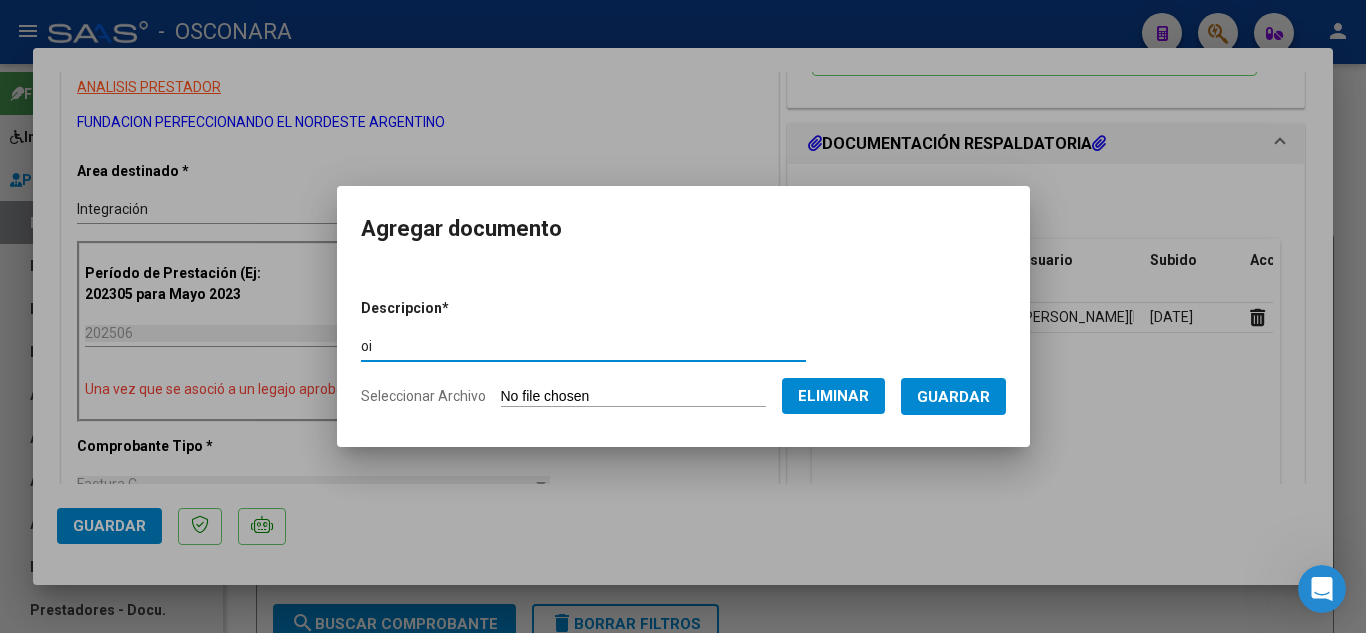 type on "o" 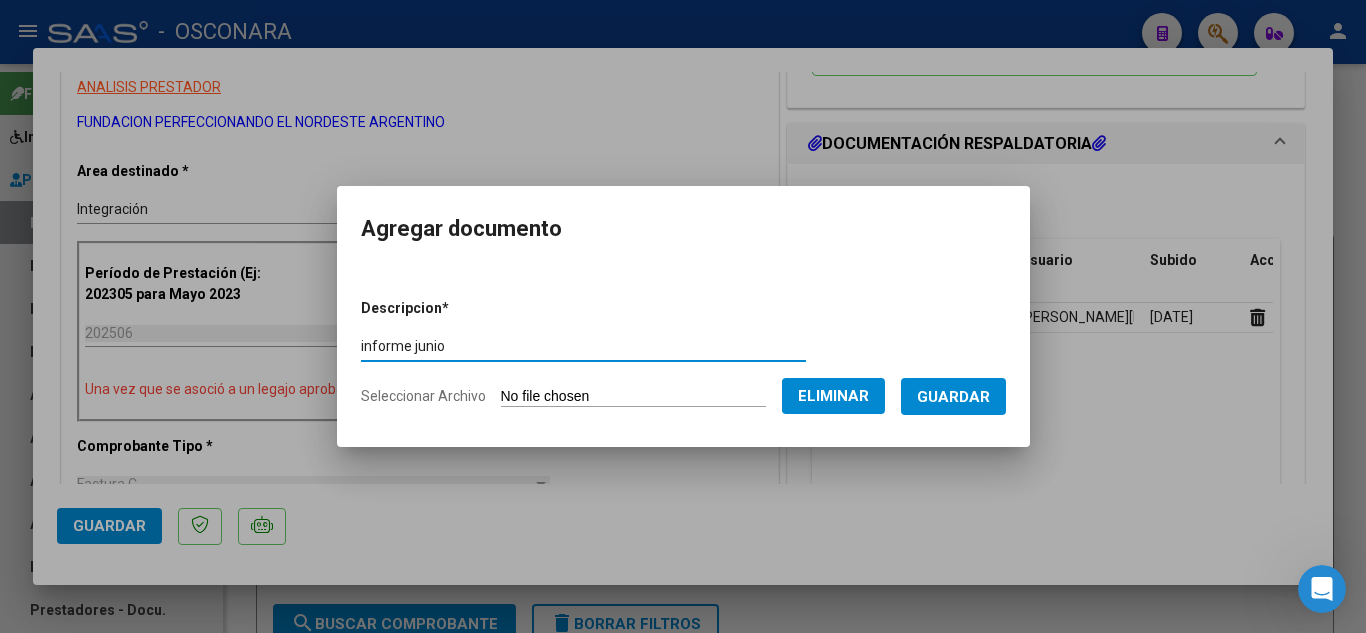 type on "informe junio" 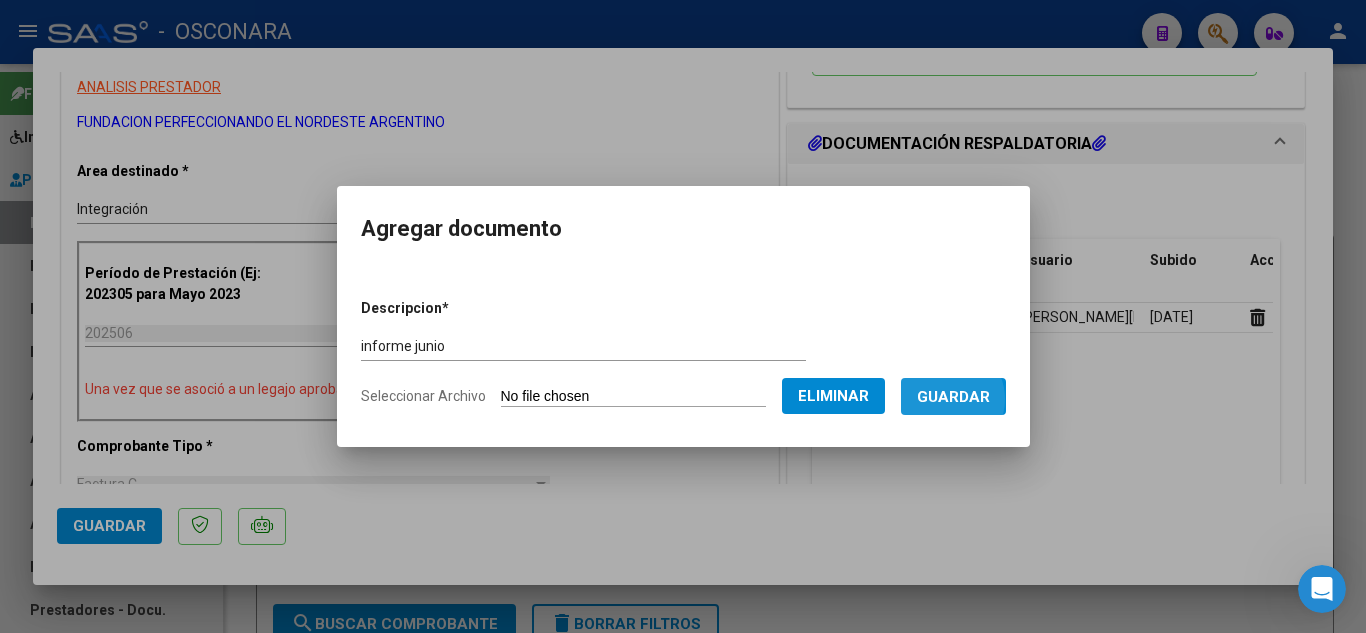 click on "Guardar" at bounding box center [953, 397] 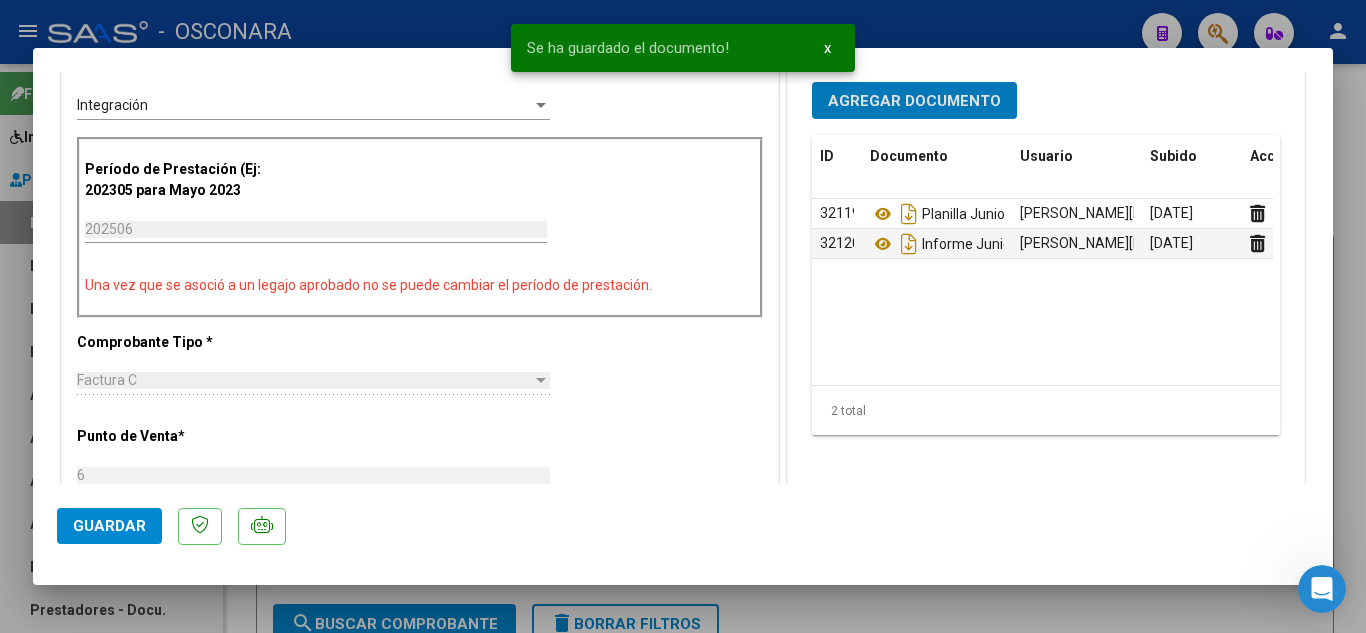 scroll, scrollTop: 600, scrollLeft: 0, axis: vertical 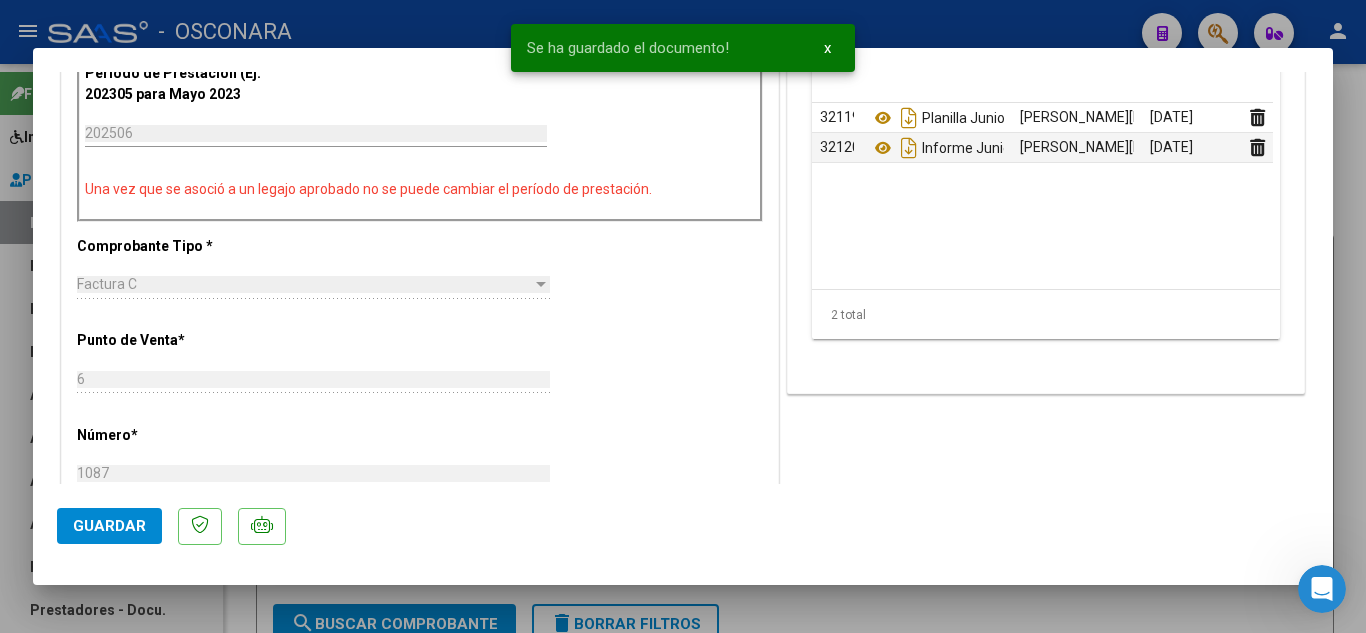 click on "Guardar" 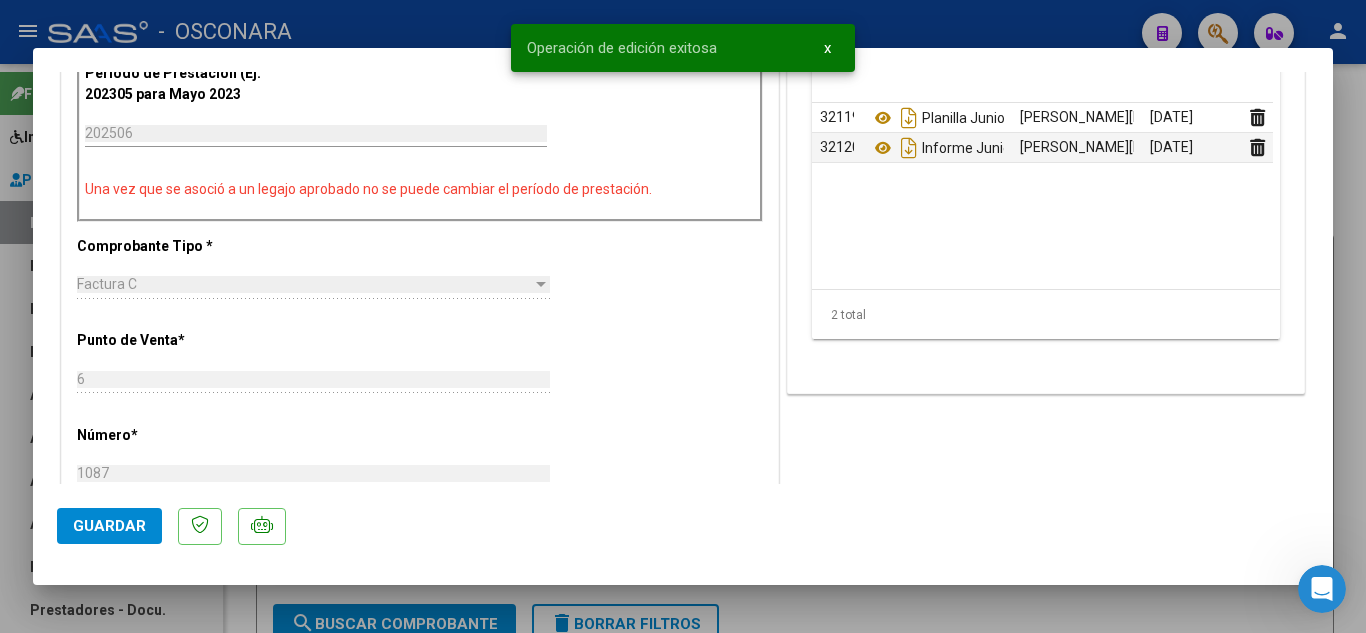 click on "Guardar" 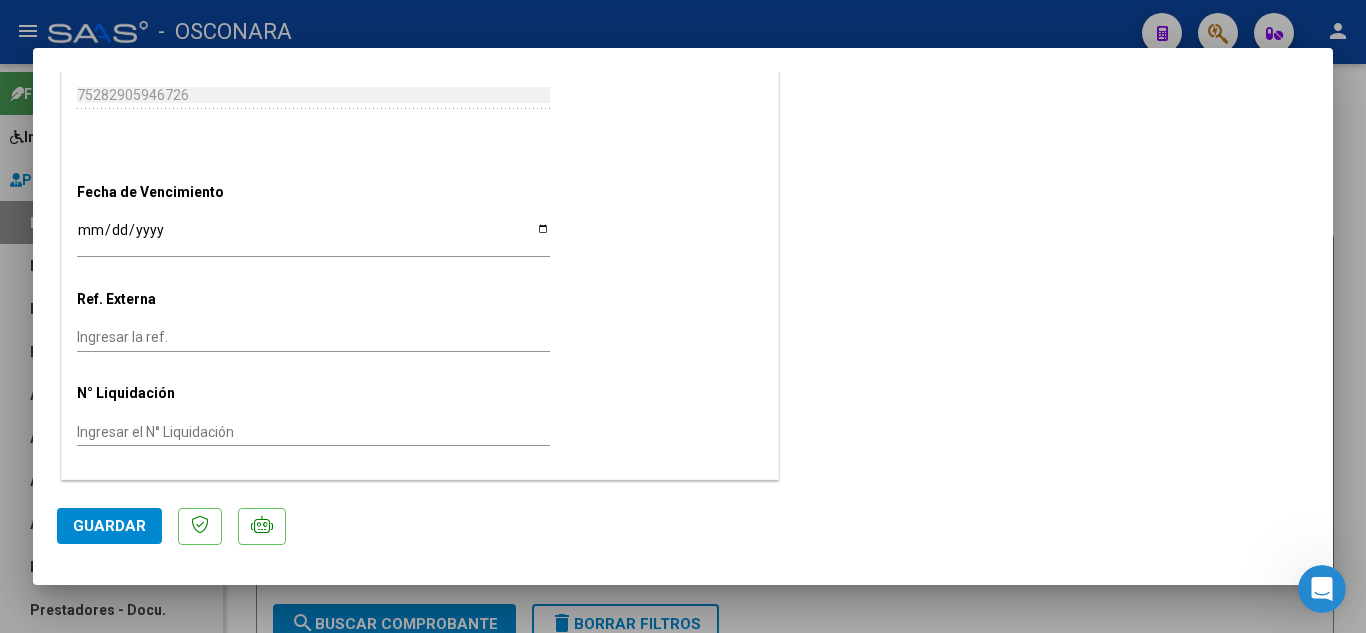 scroll, scrollTop: 1074, scrollLeft: 0, axis: vertical 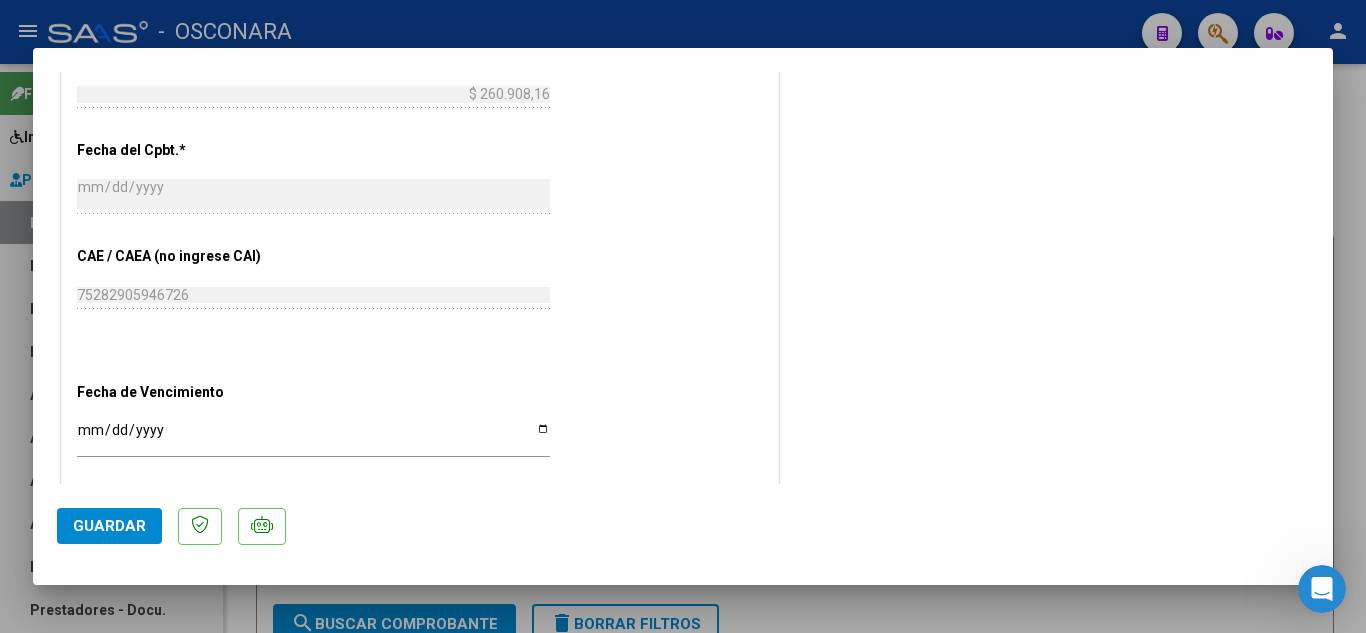 click on "Guardar" 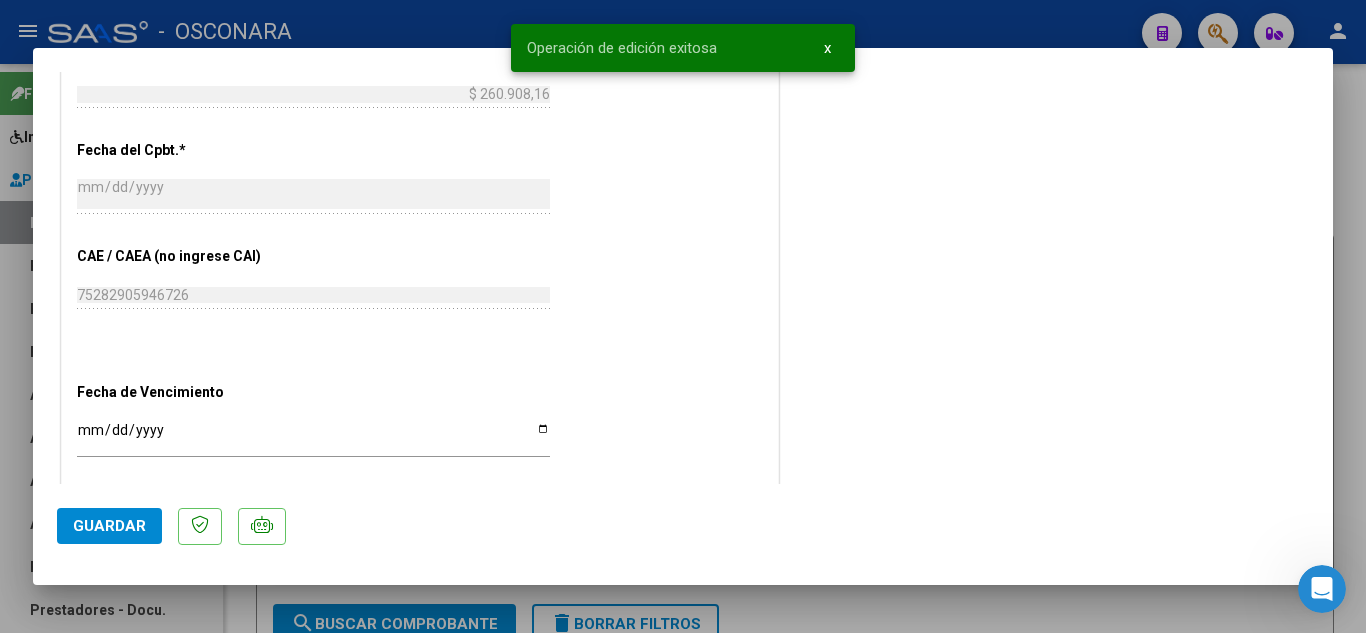 click at bounding box center [683, 316] 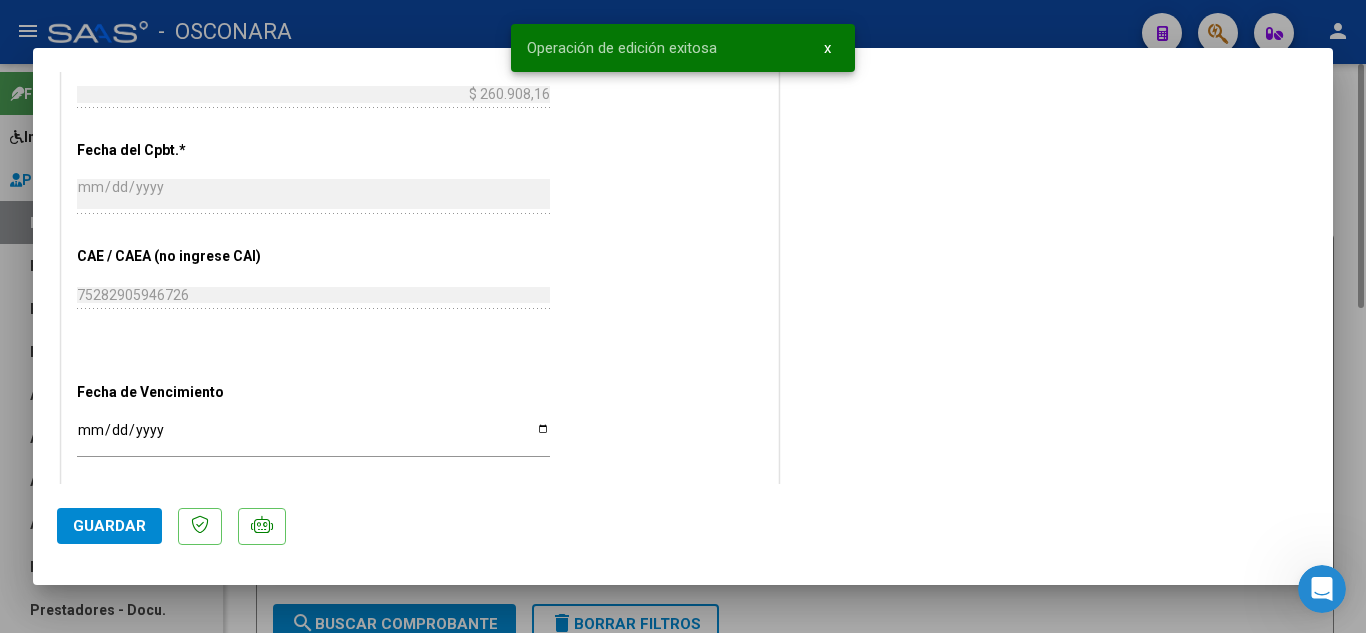type 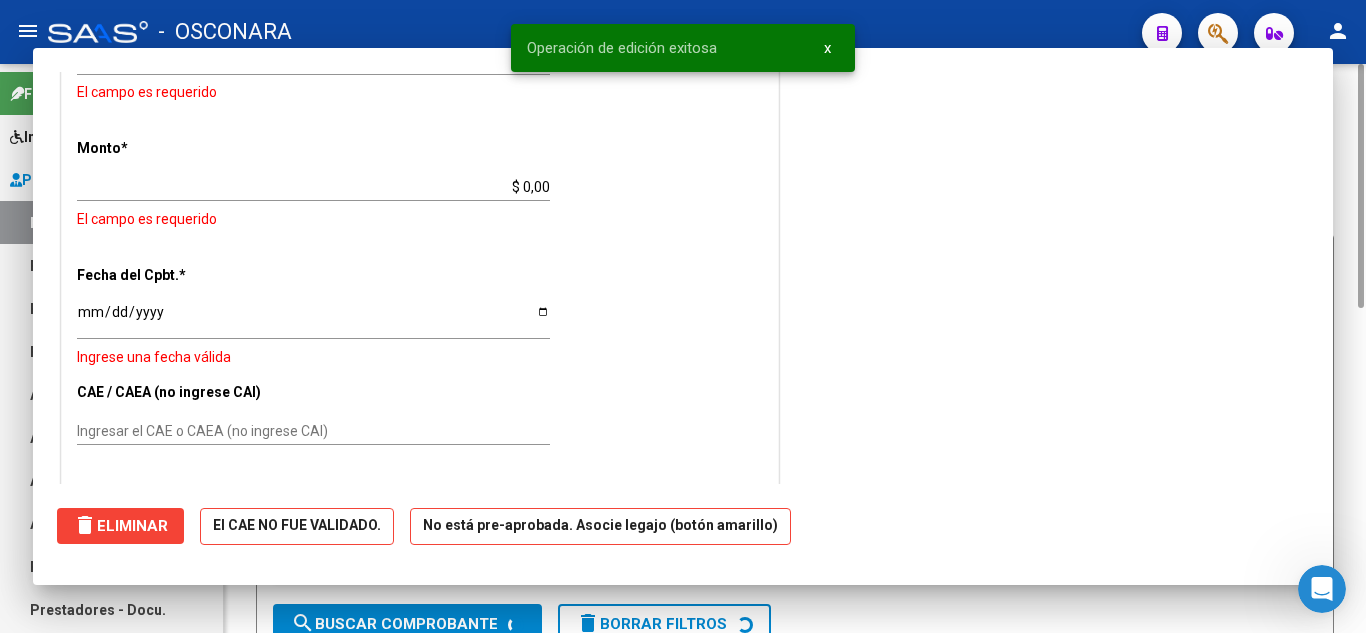 scroll, scrollTop: 0, scrollLeft: 0, axis: both 